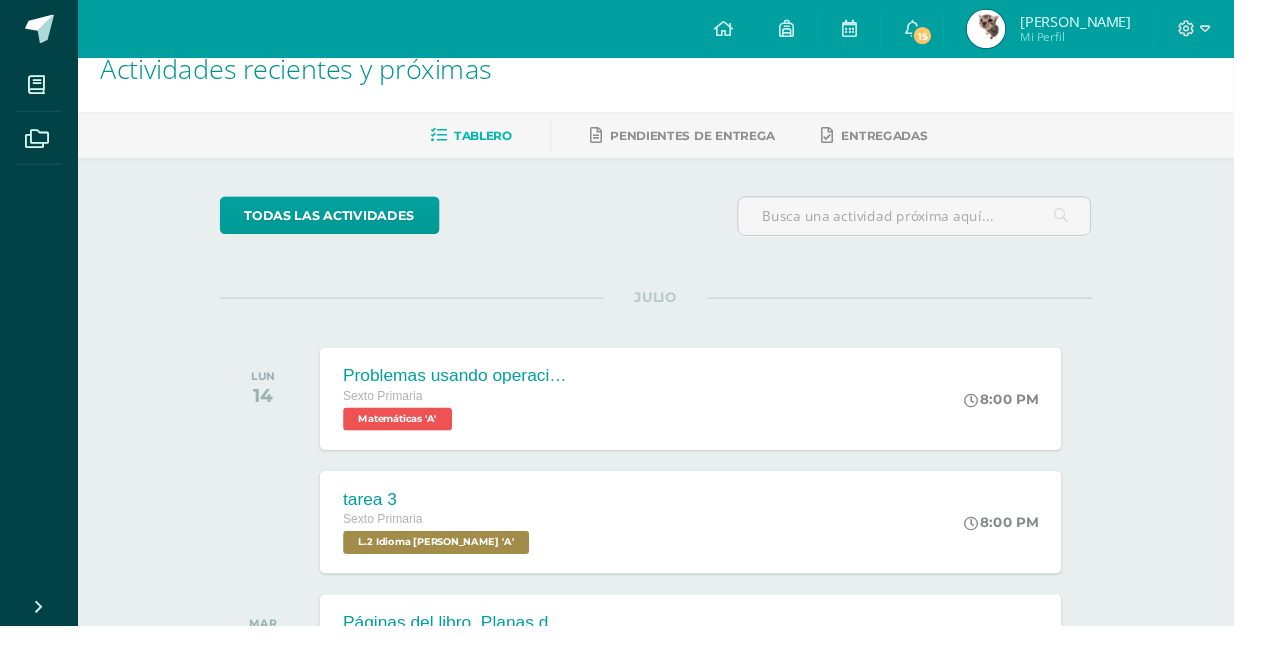 scroll, scrollTop: 39, scrollLeft: 0, axis: vertical 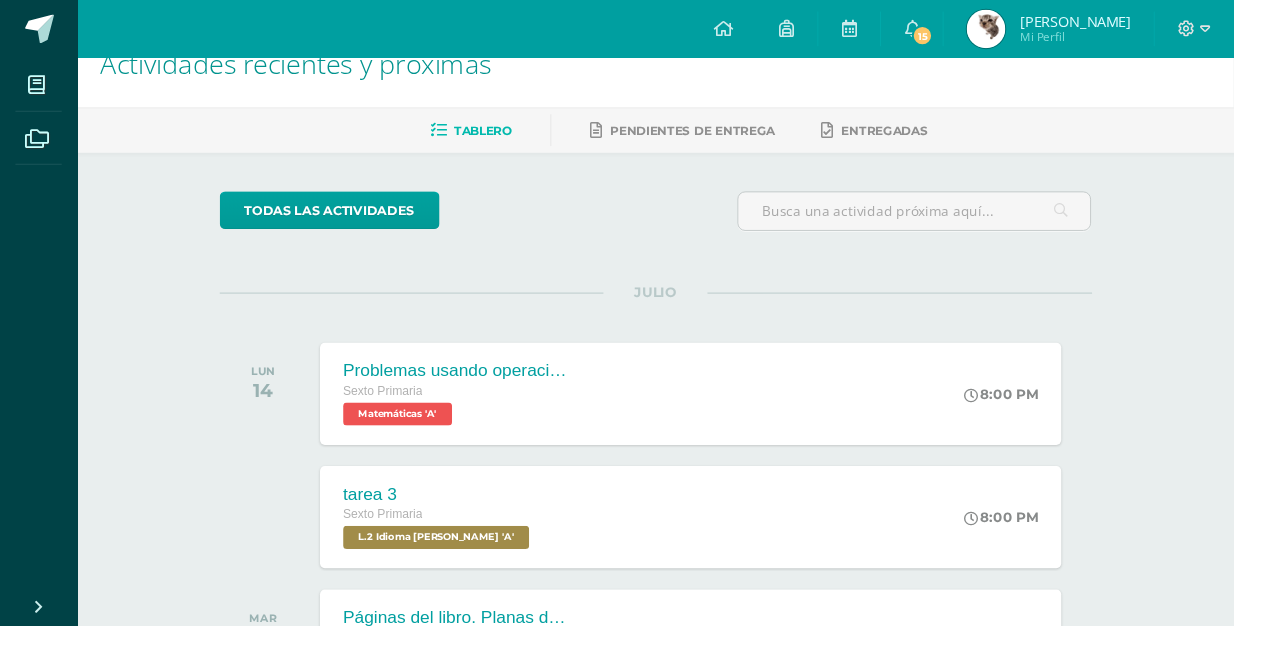 click at bounding box center (1007, 410) 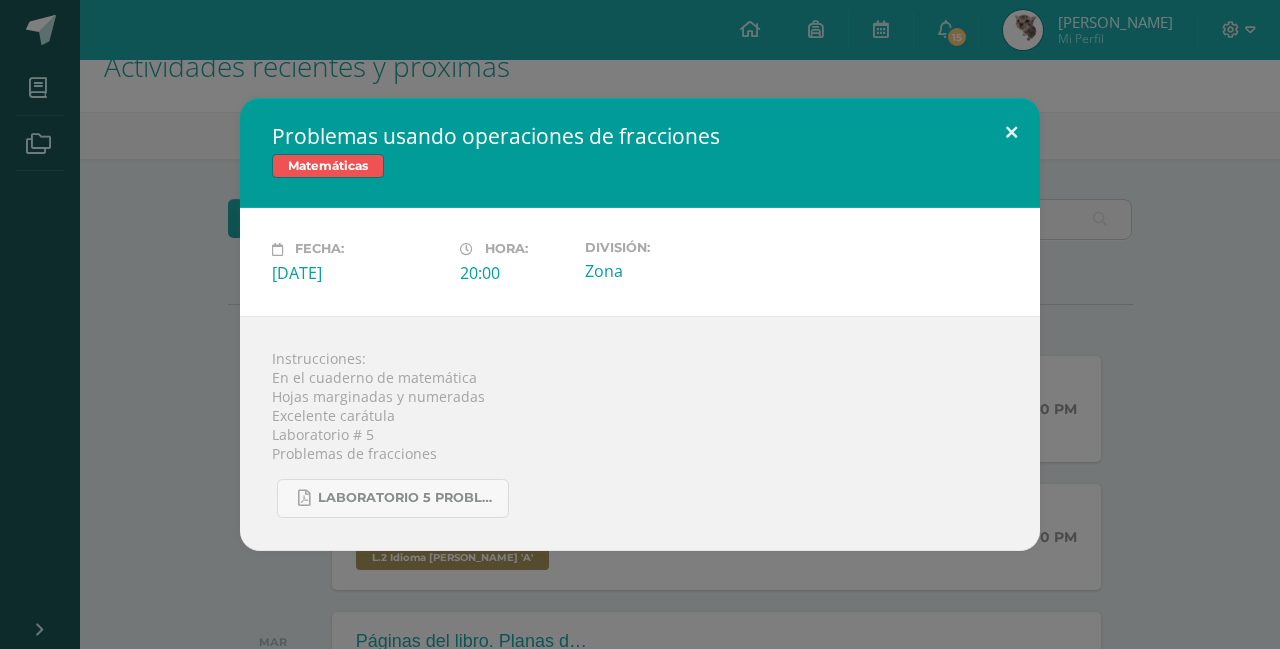 click at bounding box center [1011, 132] 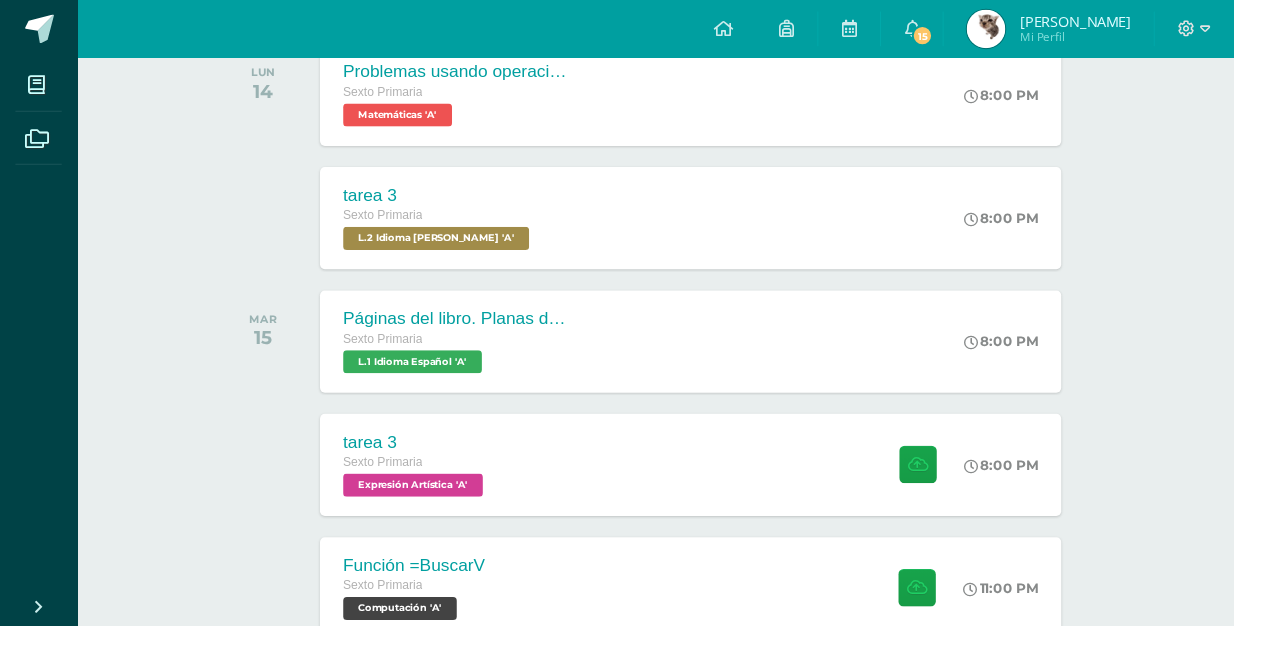 scroll, scrollTop: 0, scrollLeft: 0, axis: both 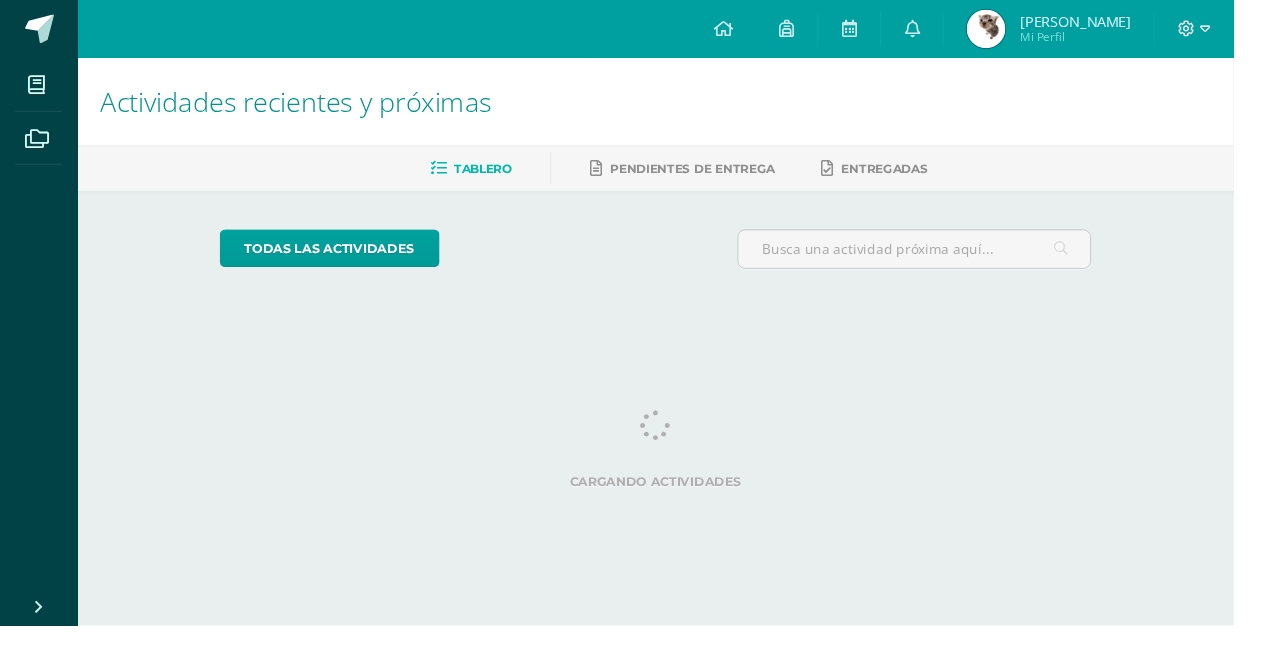 click at bounding box center [946, 29] 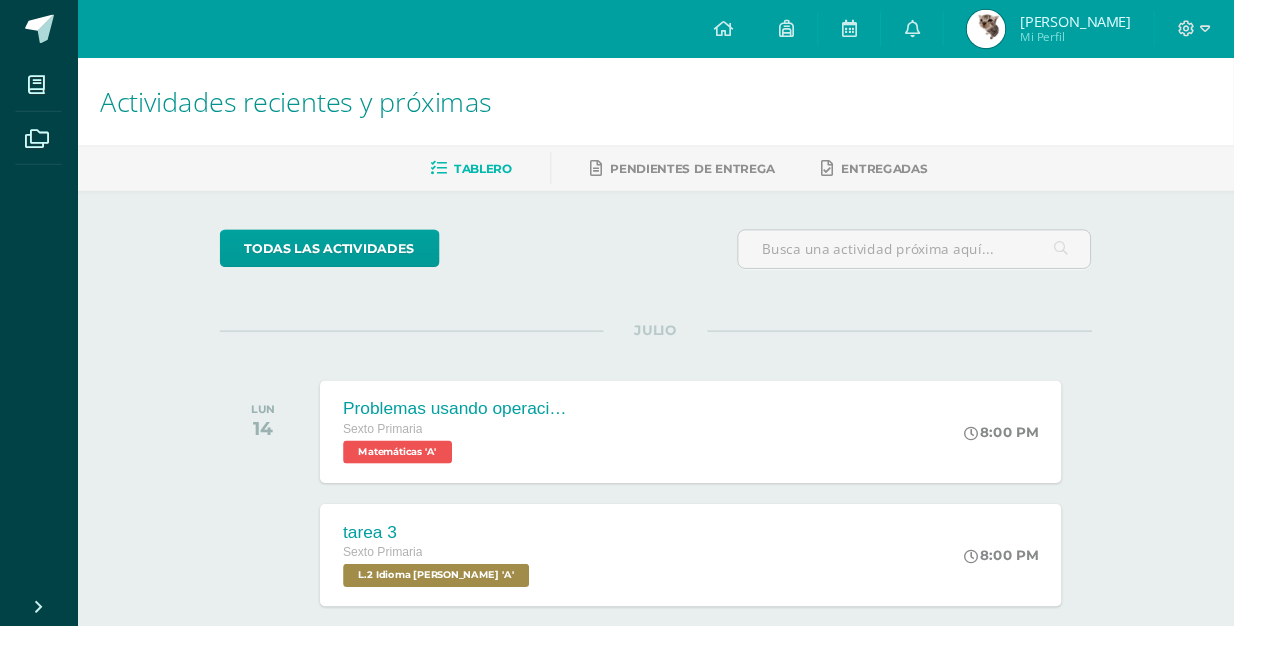 click on "Actividades recientes y próximas
Tablero
Pendientes de entrega
Entregadas
todas las Actividades
No tienes actividades
Échale un vistazo a los demás períodos o  sal y disfruta del sol
JULIO
LUN
14
Problemas usando operaciones de fracciones
Sexto Primaria
Matemáticas 'A'" at bounding box center (680, 663) 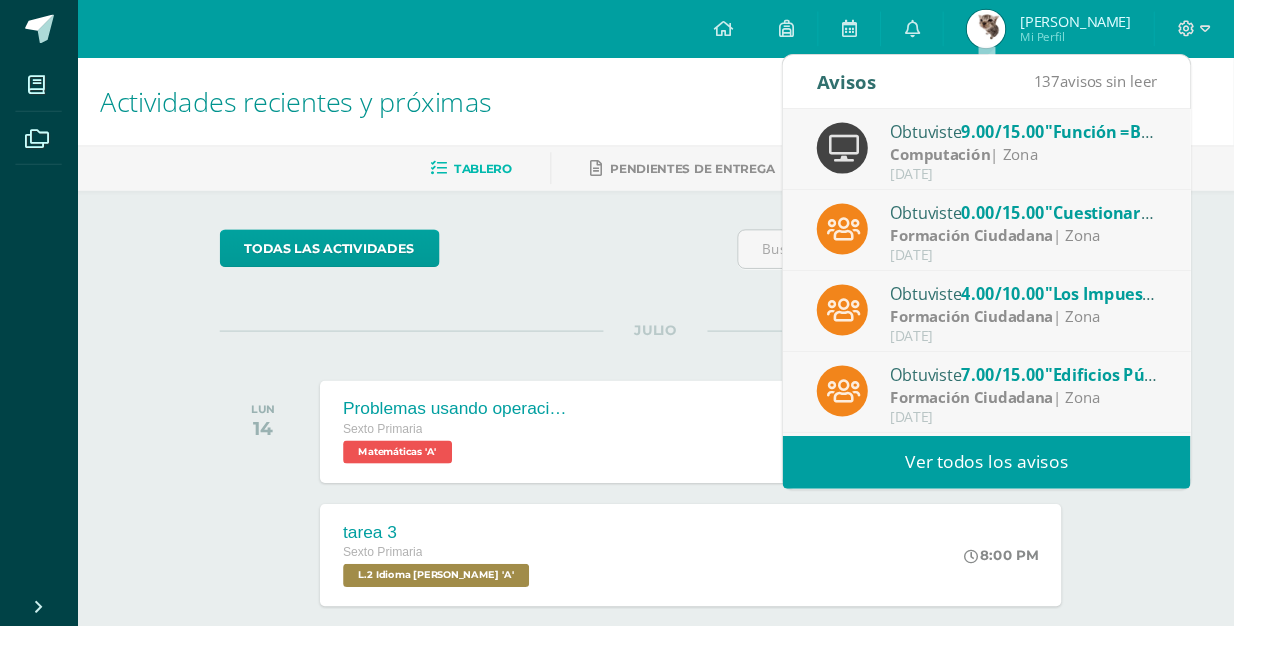 click on ""Cuestionario de Ciudadanía"" at bounding box center [1207, 220] 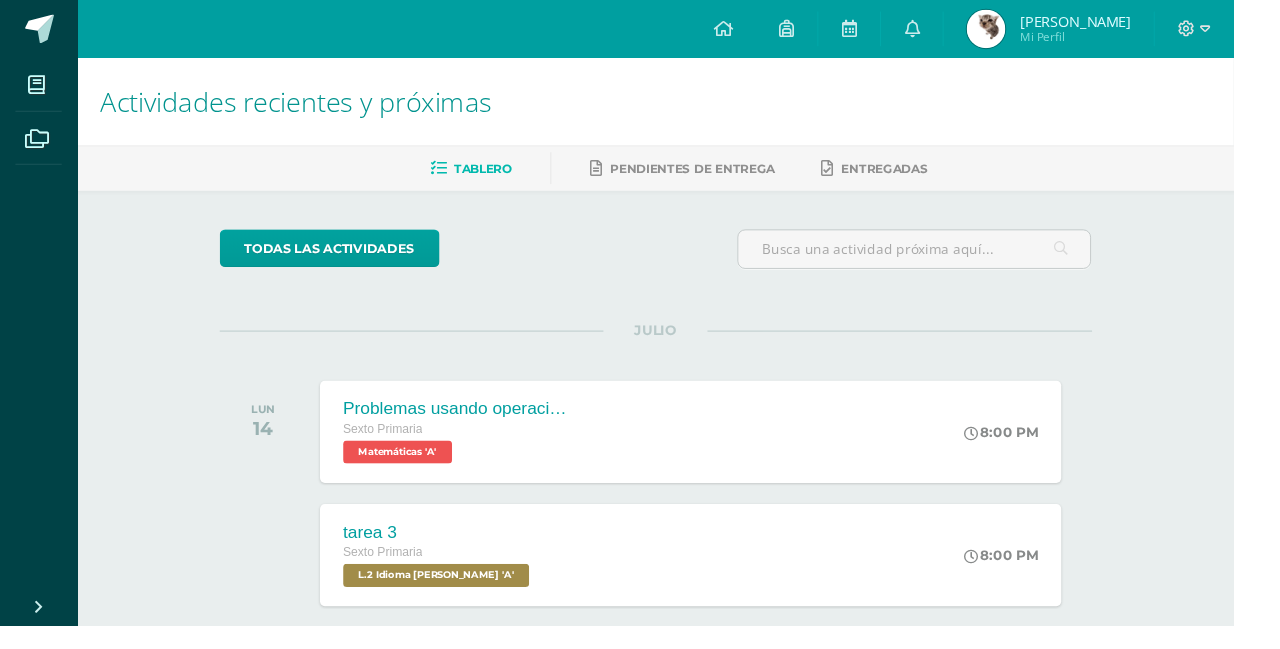click on "Tablero
Pendientes de entrega
Entregadas" at bounding box center (704, 174) 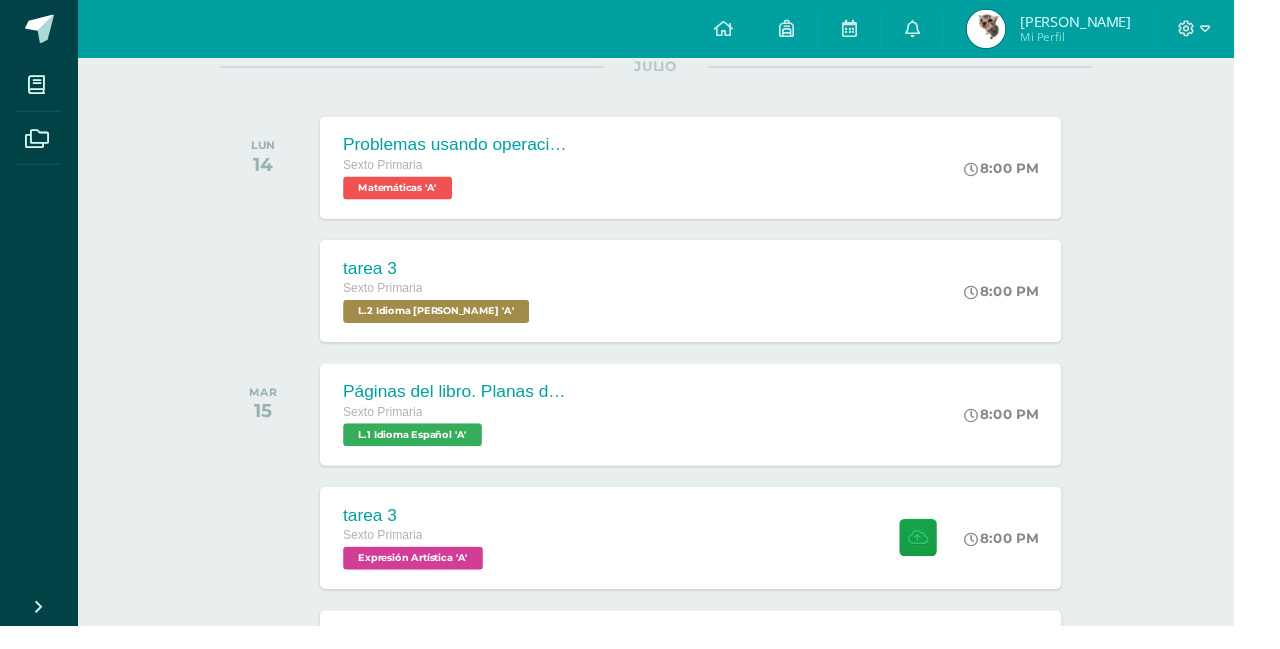 scroll, scrollTop: 273, scrollLeft: 0, axis: vertical 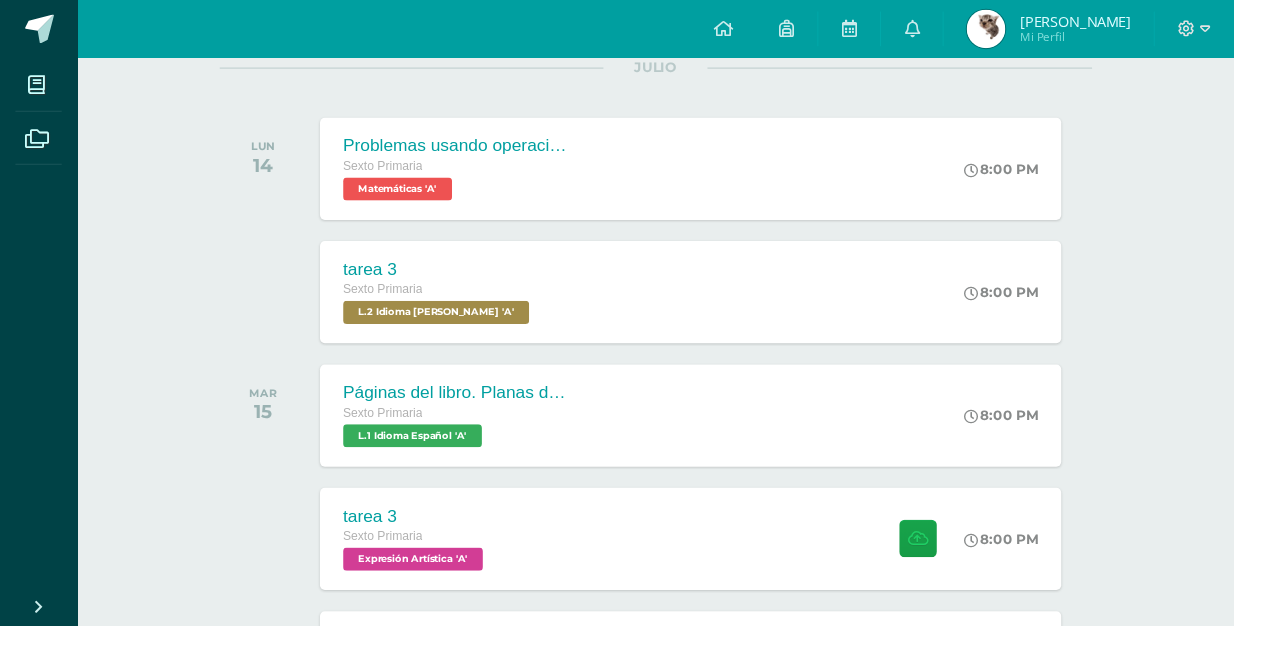 click at bounding box center [946, 29] 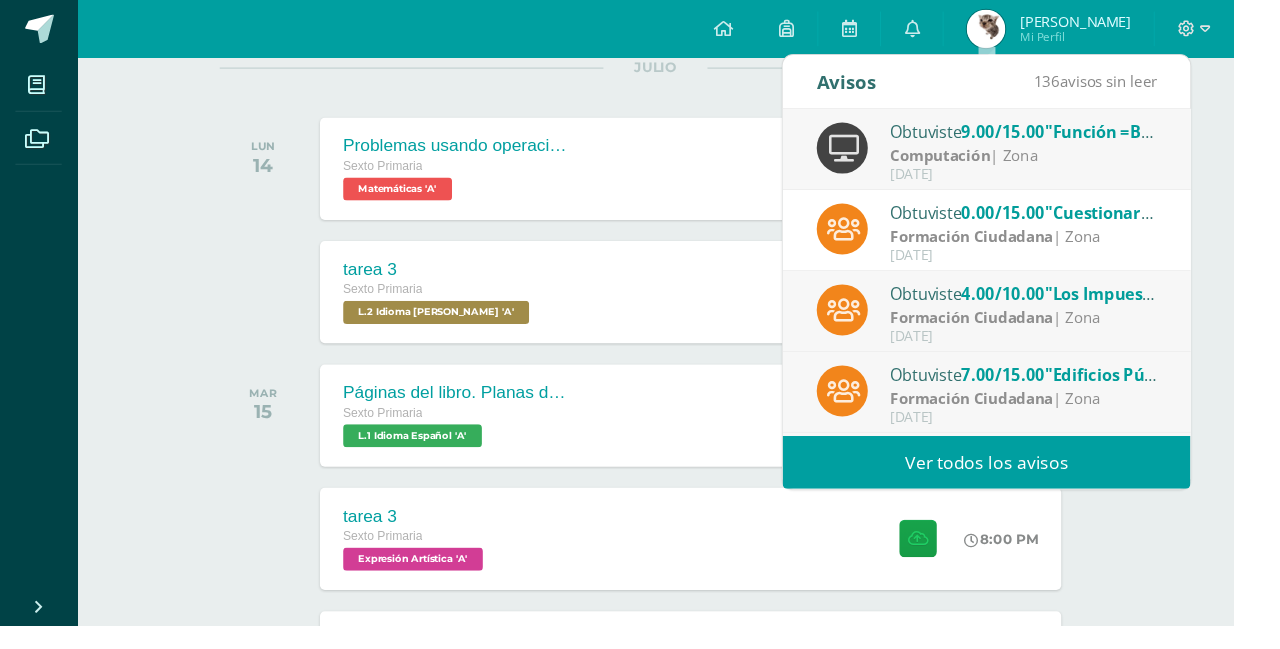 click on "Formación Ciudadana
| Zona" at bounding box center [1062, 245] 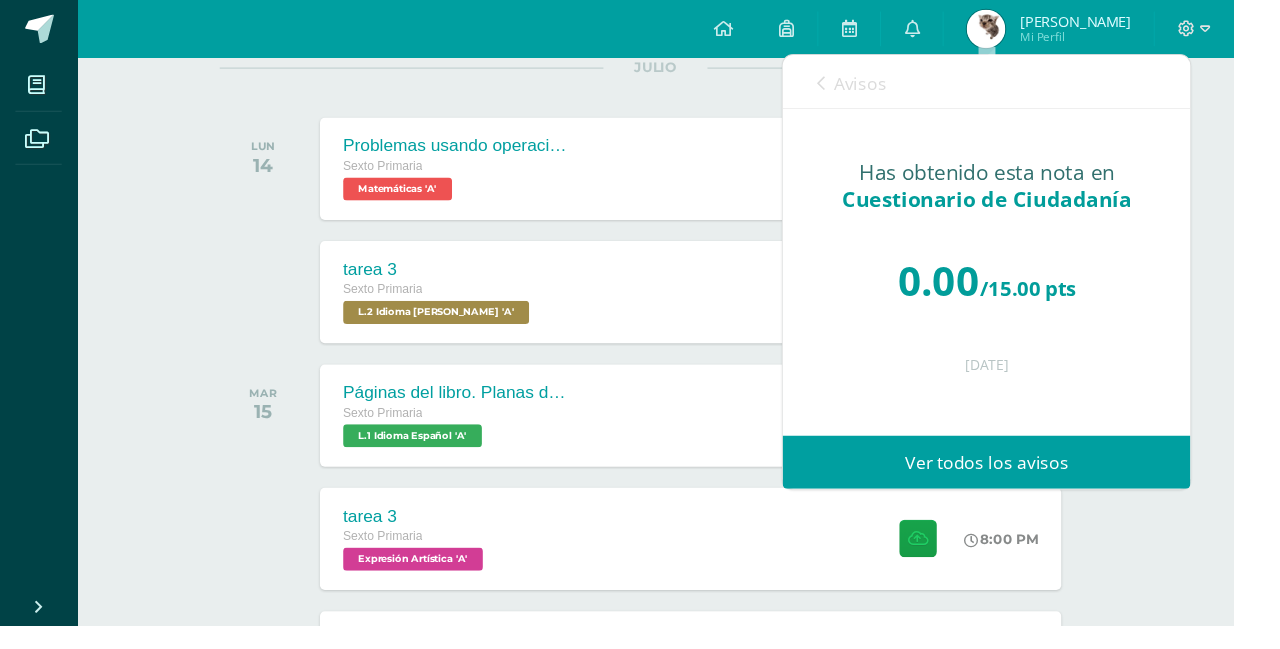 click on "Avisos" at bounding box center (883, 85) 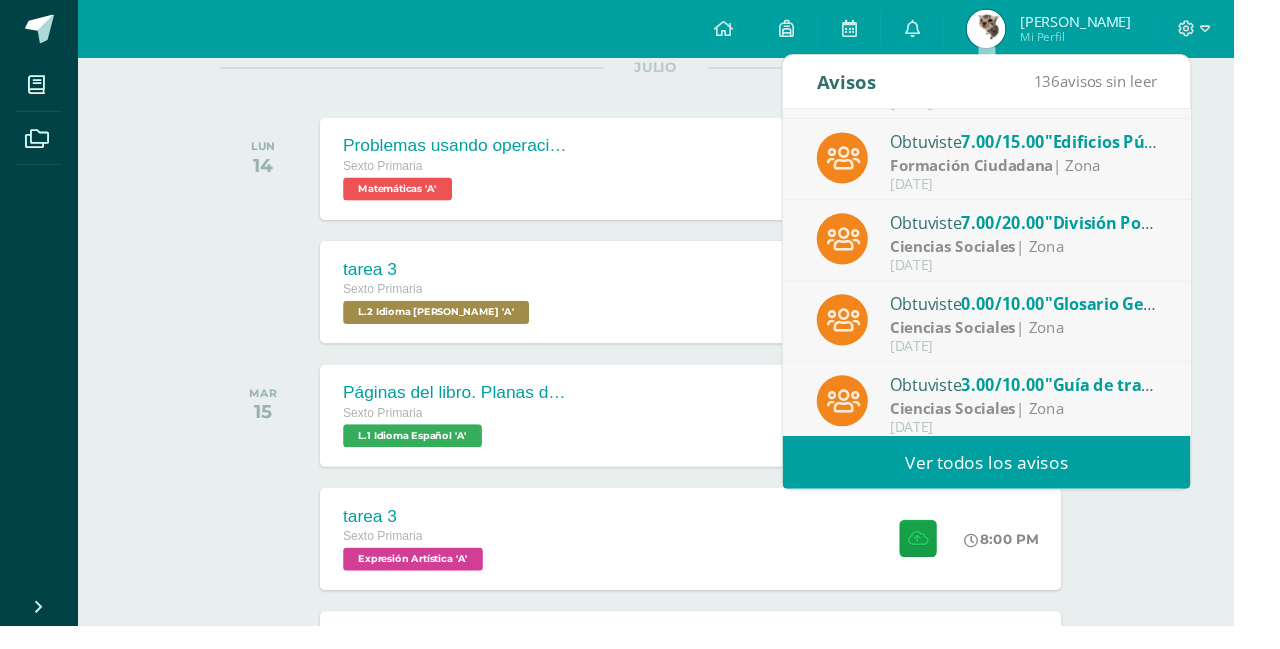 scroll, scrollTop: 0, scrollLeft: 0, axis: both 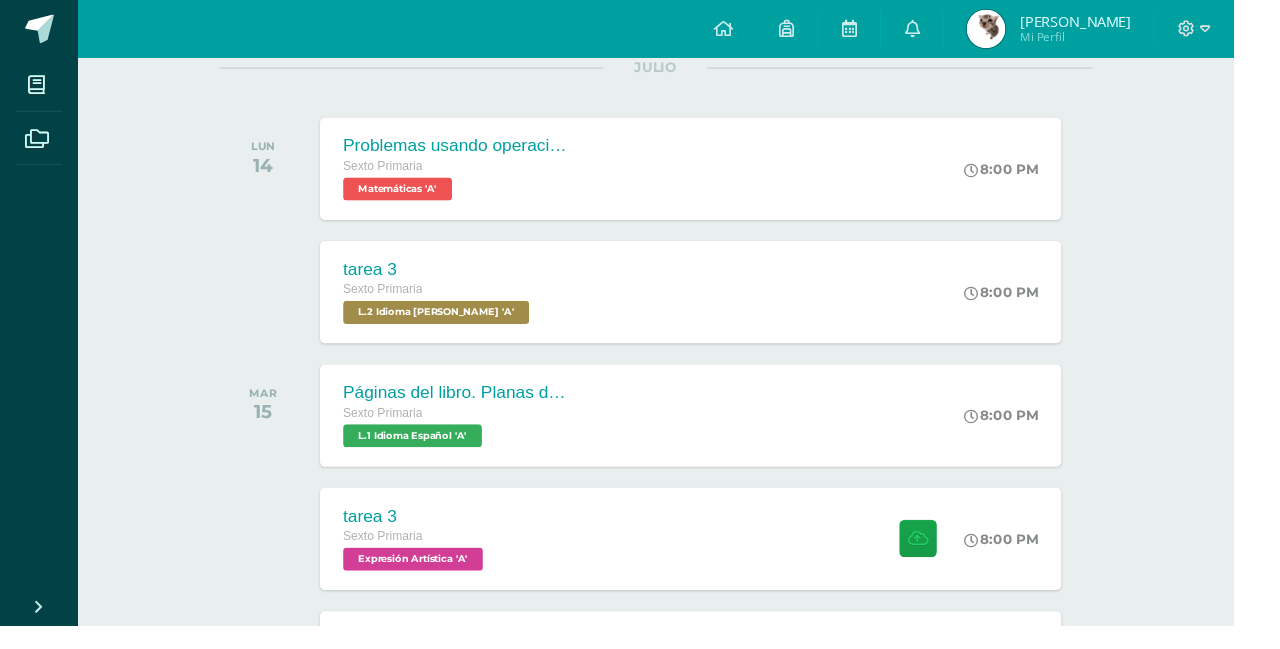 click on "Actividades recientes y próximas
Tablero
Pendientes de entrega
Entregadas
todas las Actividades
No tienes actividades
Échale un vistazo a los demás períodos o  sal y disfruta del sol
JULIO
LUN
14
Problemas usando operaciones de fracciones
Sexto Primaria
Matemáticas 'A'" at bounding box center (680, 768) 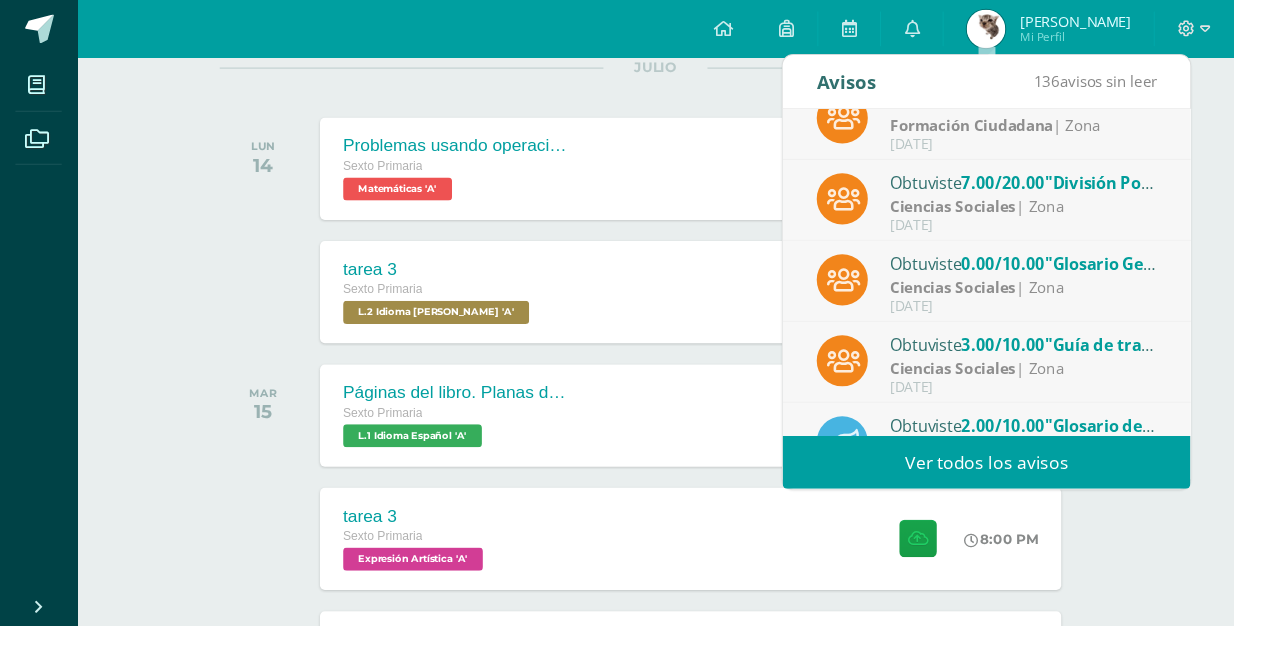 scroll, scrollTop: 332, scrollLeft: 0, axis: vertical 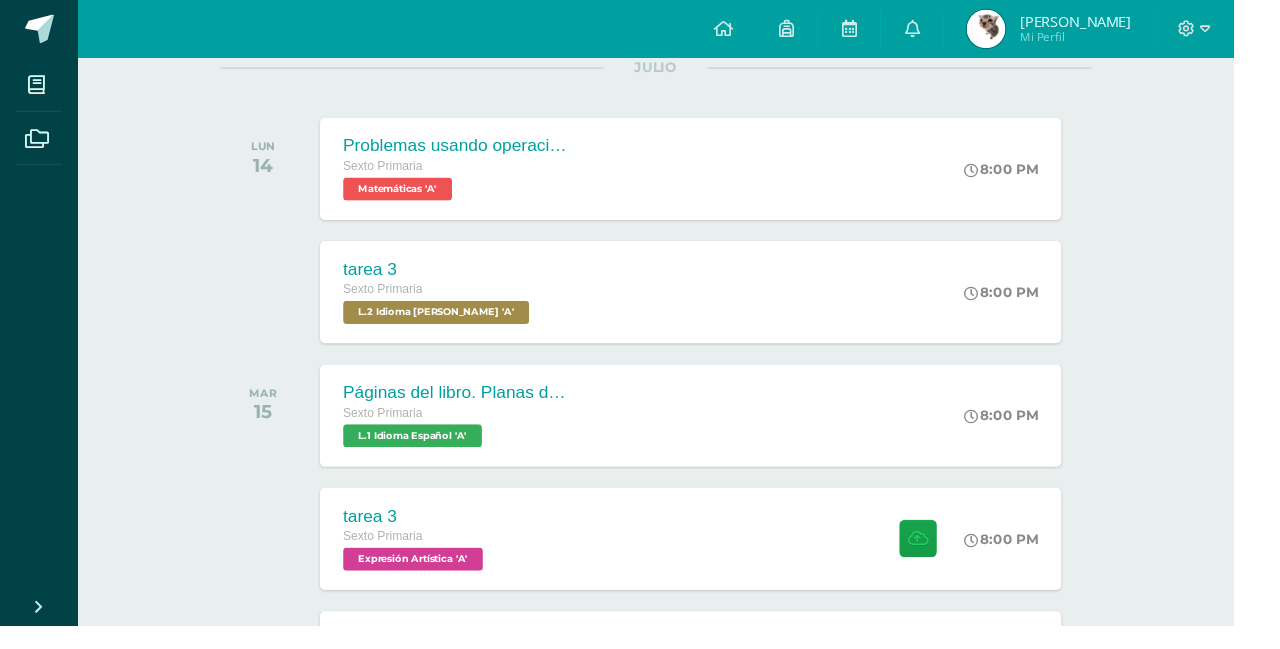 click on "todas las Actividades
No tienes actividades
Échale un vistazo a los demás períodos o  sal y disfruta del sol
JULIO
LUN
14
Problemas usando operaciones de fracciones
Sexto Primaria
Matemáticas 'A'
8:00 PM
Problemas usando operaciones de fracciones" at bounding box center [680, 837] 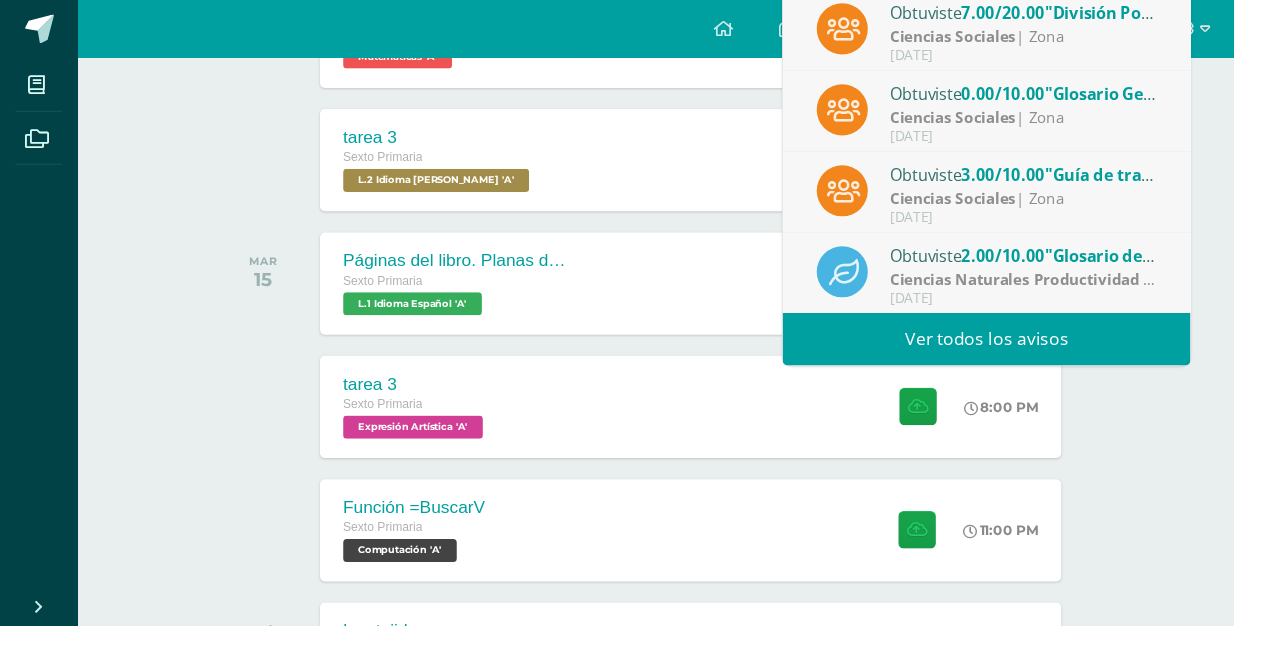 scroll, scrollTop: 420, scrollLeft: 0, axis: vertical 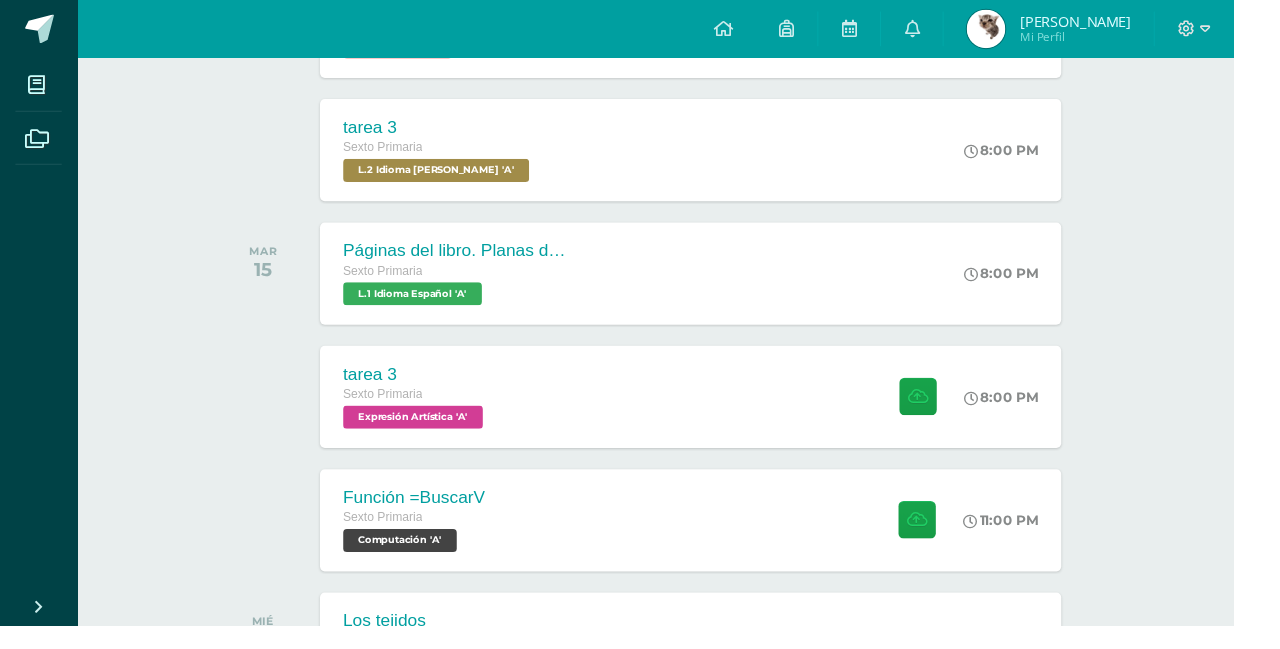 click on "Actividades recientes y próximas
Tablero
Pendientes de entrega
Entregadas
todas las Actividades
No tienes actividades
Échale un vistazo a los demás períodos o  sal y disfruta del sol
JULIO
LUN
14
Problemas usando operaciones de fracciones
Sexto Primaria
Matemáticas 'A'" at bounding box center [680, 621] 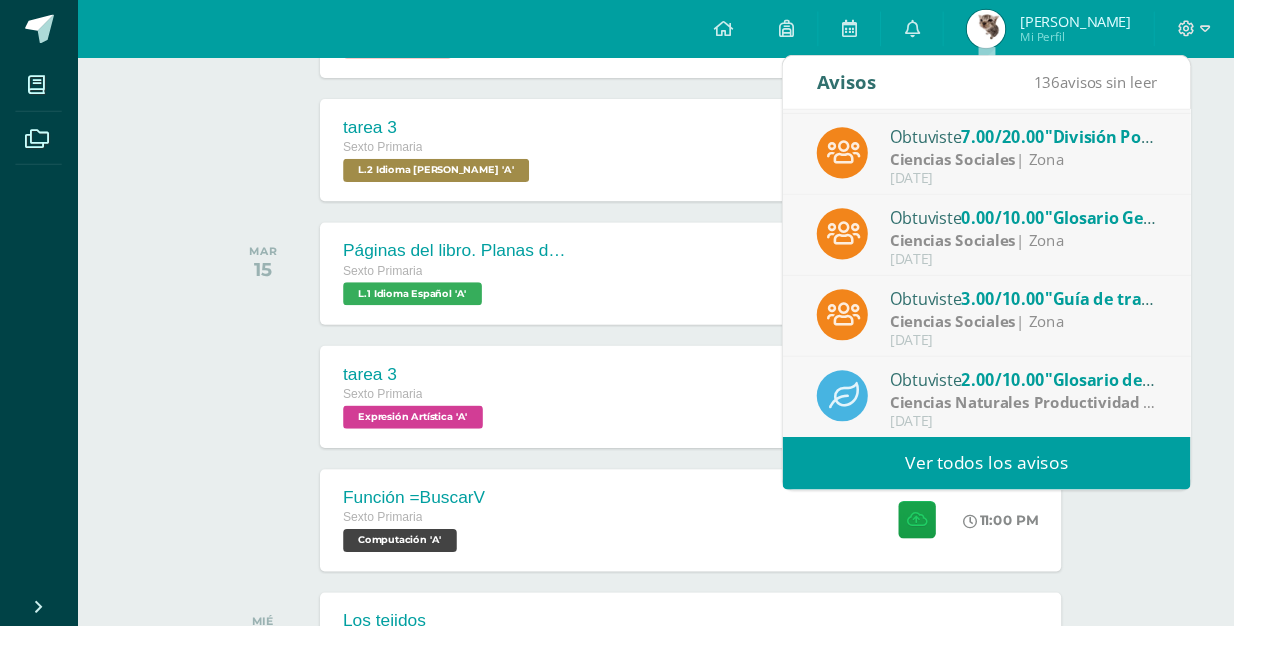click on ""Glosario General"" at bounding box center [1161, 225] 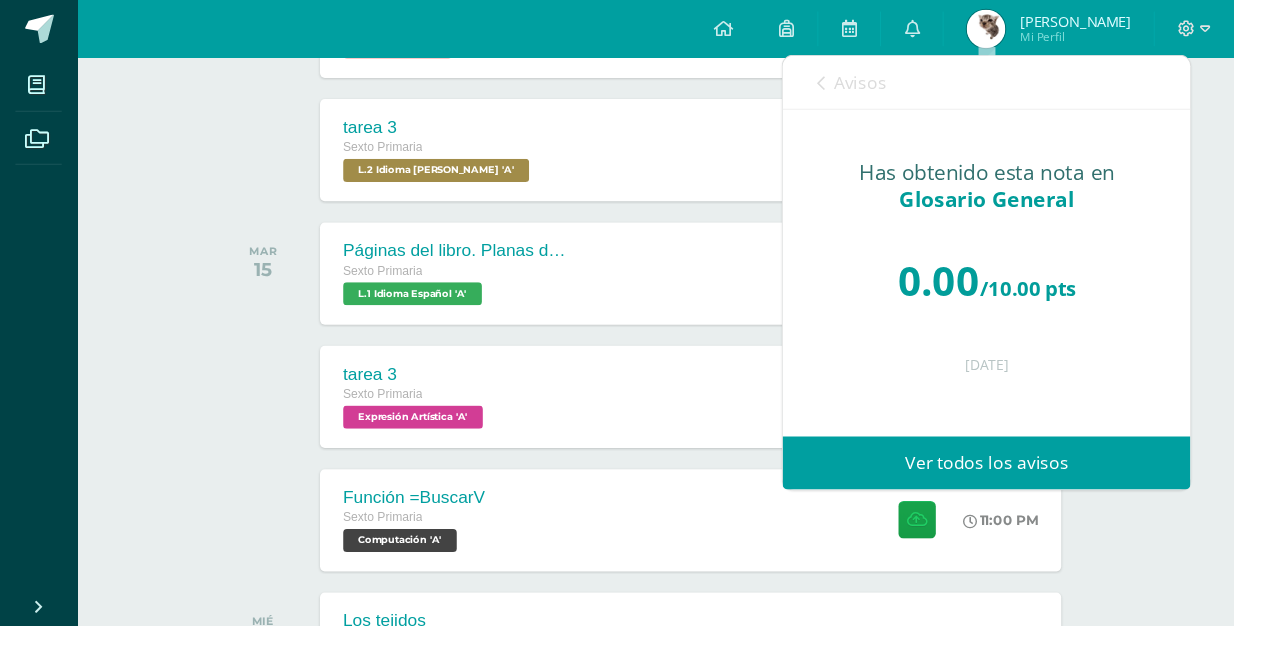 click at bounding box center [851, 87] 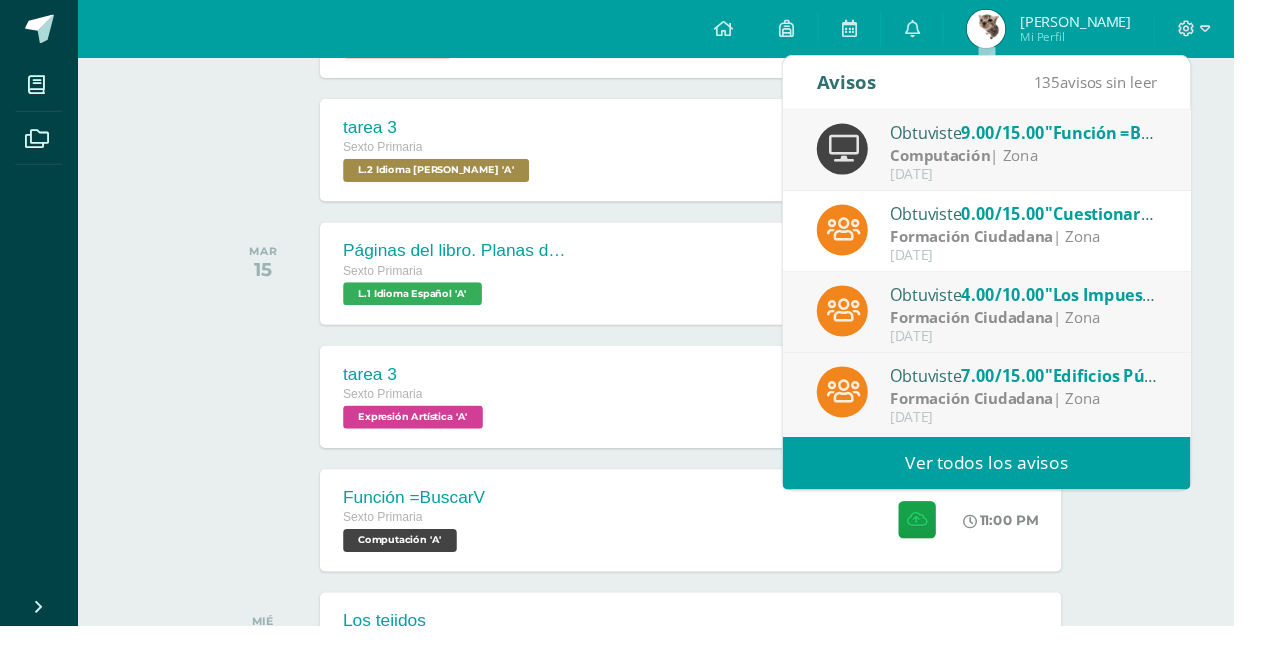 scroll, scrollTop: 332, scrollLeft: 0, axis: vertical 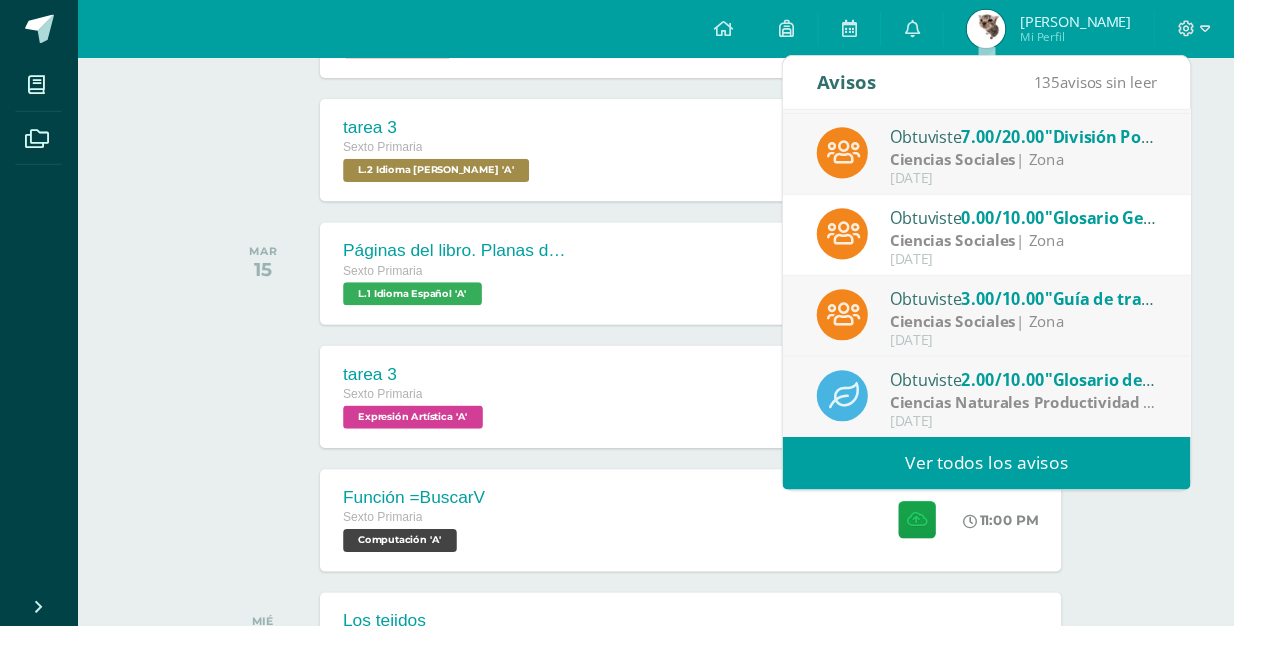 click on "Ciencias Naturales Productividad y Desarrollo" at bounding box center [1102, 417] 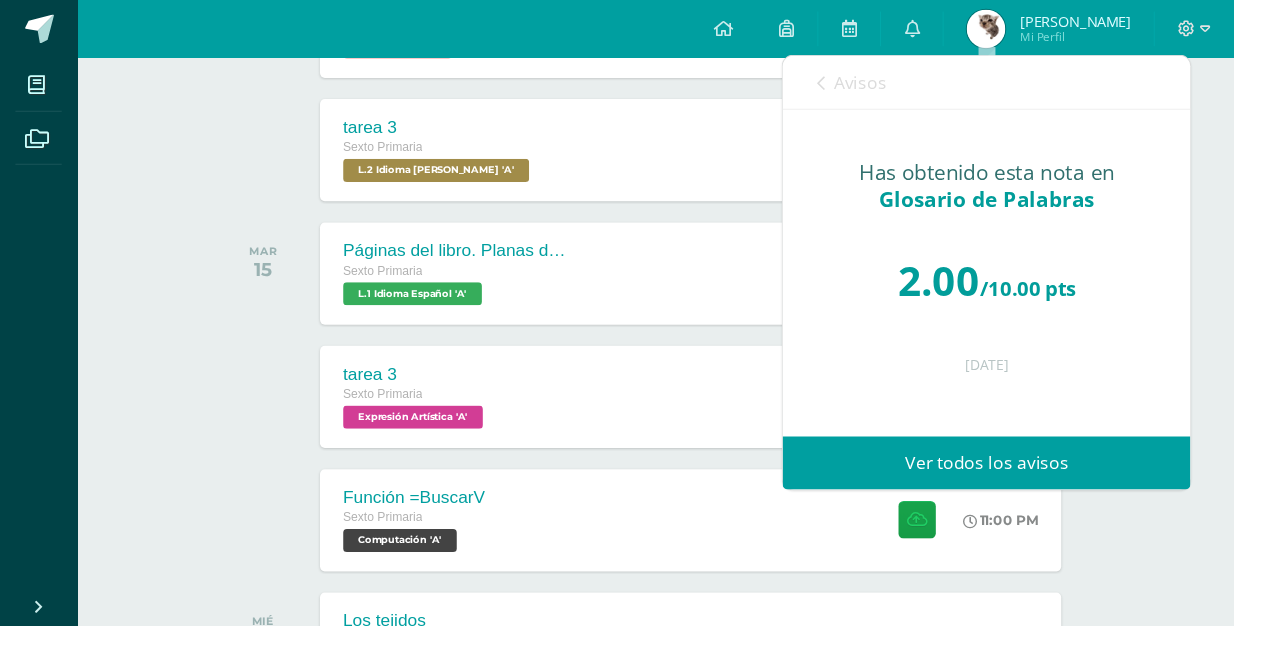 click at bounding box center [851, 87] 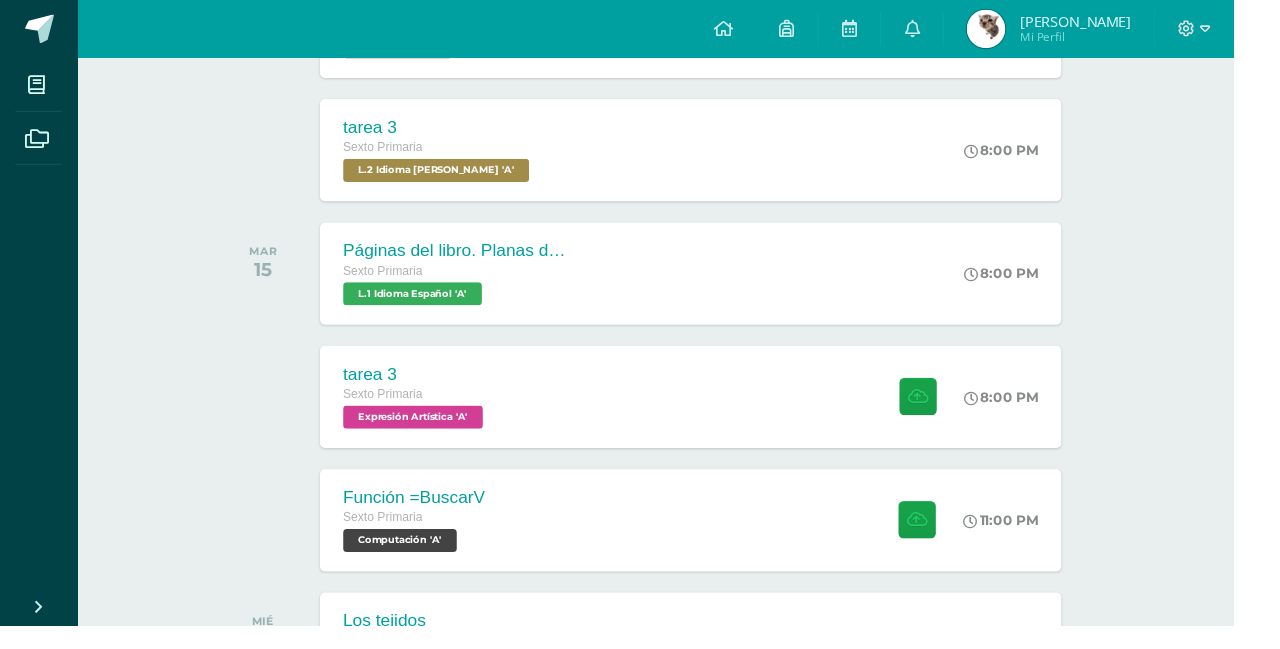 click on "Actividades recientes y próximas
Tablero
Pendientes de entrega
Entregadas
todas las Actividades
No tienes actividades
Échale un vistazo a los demás períodos o  sal y disfruta del sol
JULIO
LUN
14
Problemas usando operaciones de fracciones
Sexto Primaria
Matemáticas 'A'" at bounding box center (680, 621) 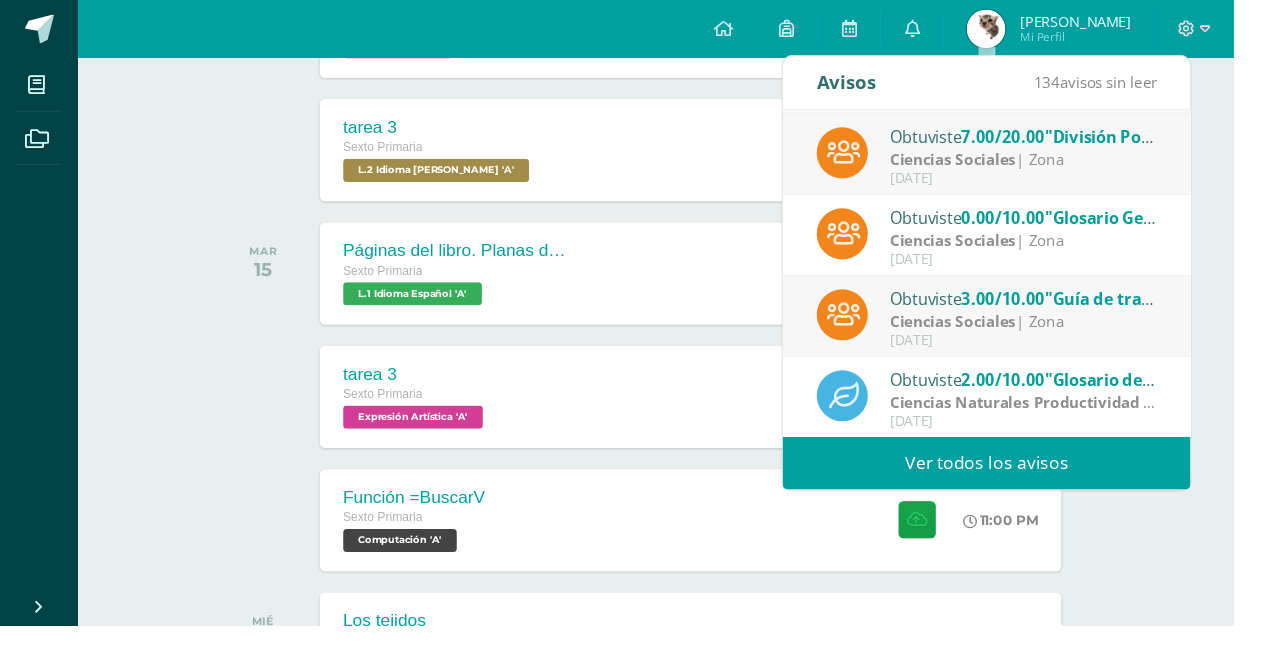 click on "Ciencias Naturales Productividad y Desarrollo" at bounding box center (1102, 417) 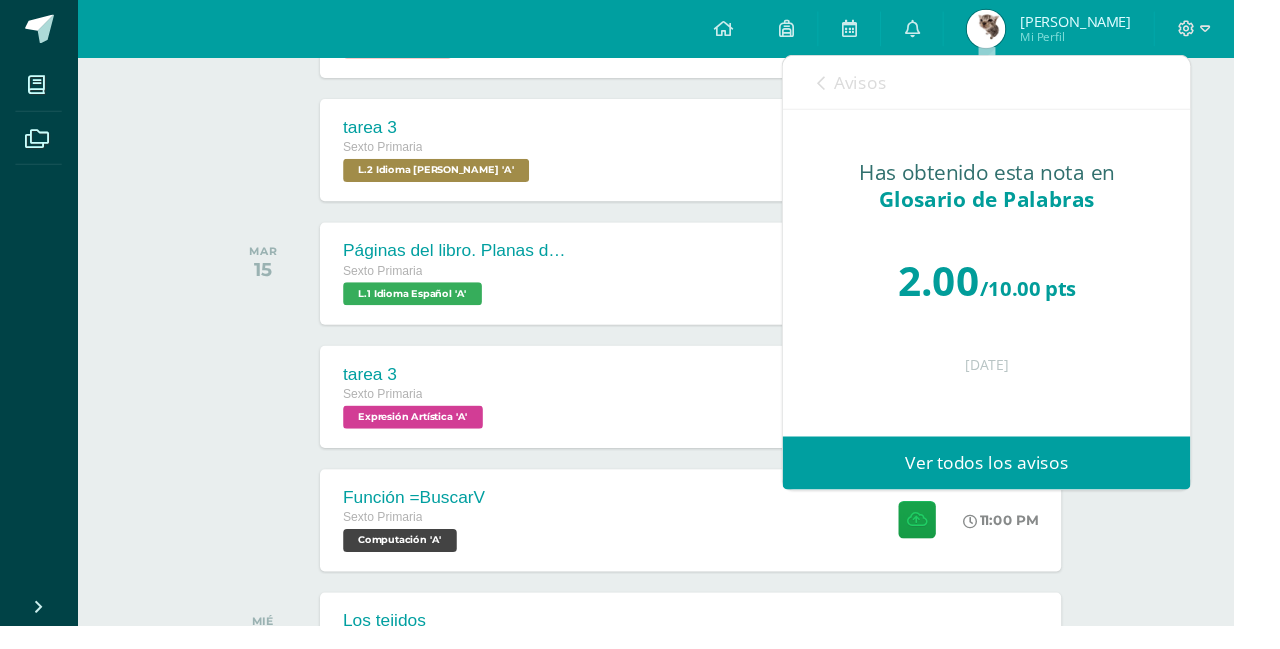 click on "Avisos" at bounding box center (883, 86) 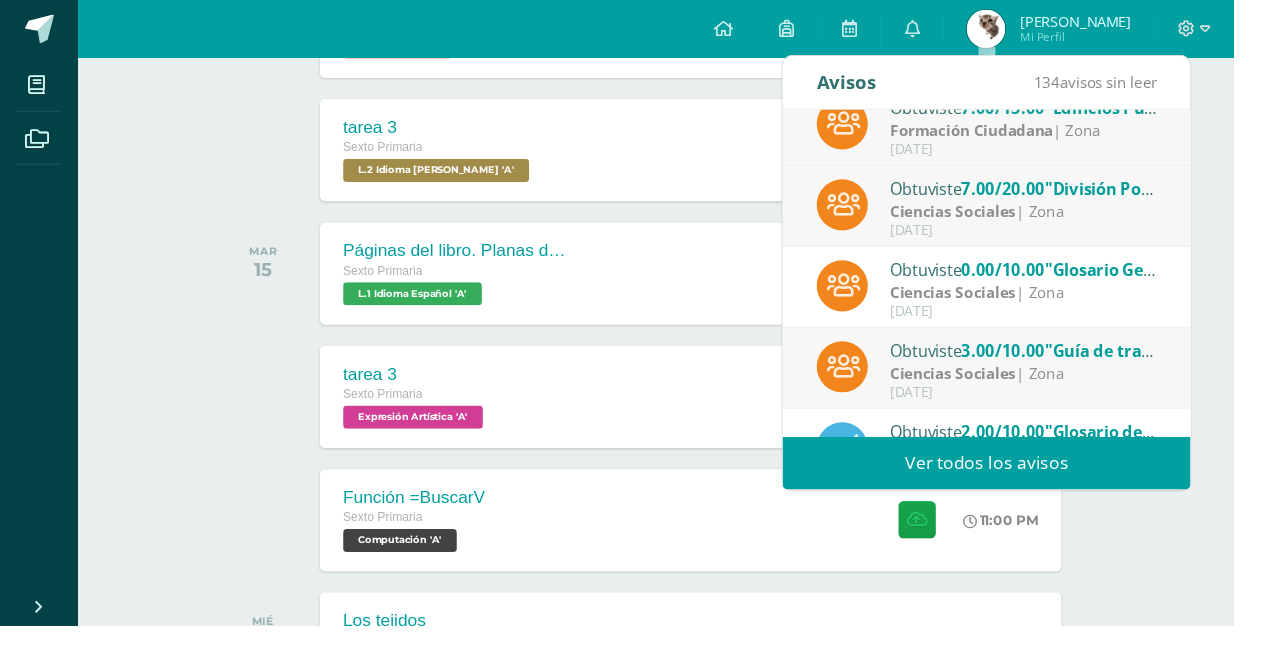scroll, scrollTop: 265, scrollLeft: 0, axis: vertical 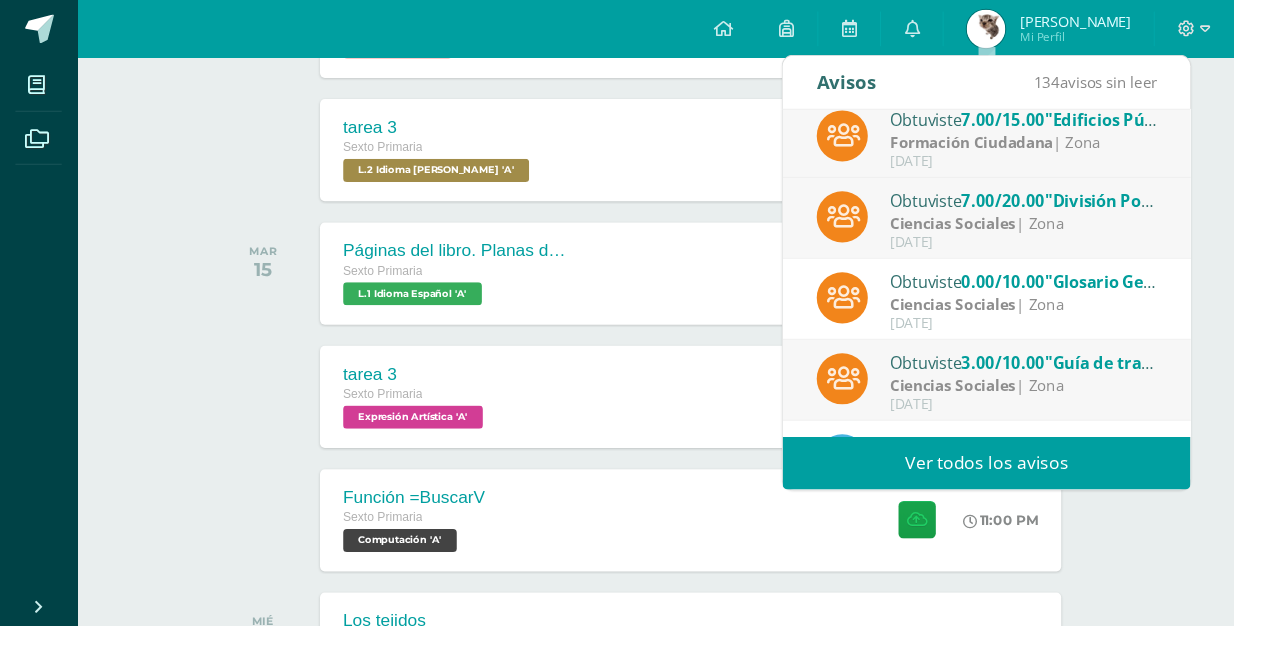 click on ""Guía de trabajo"" at bounding box center [1156, 376] 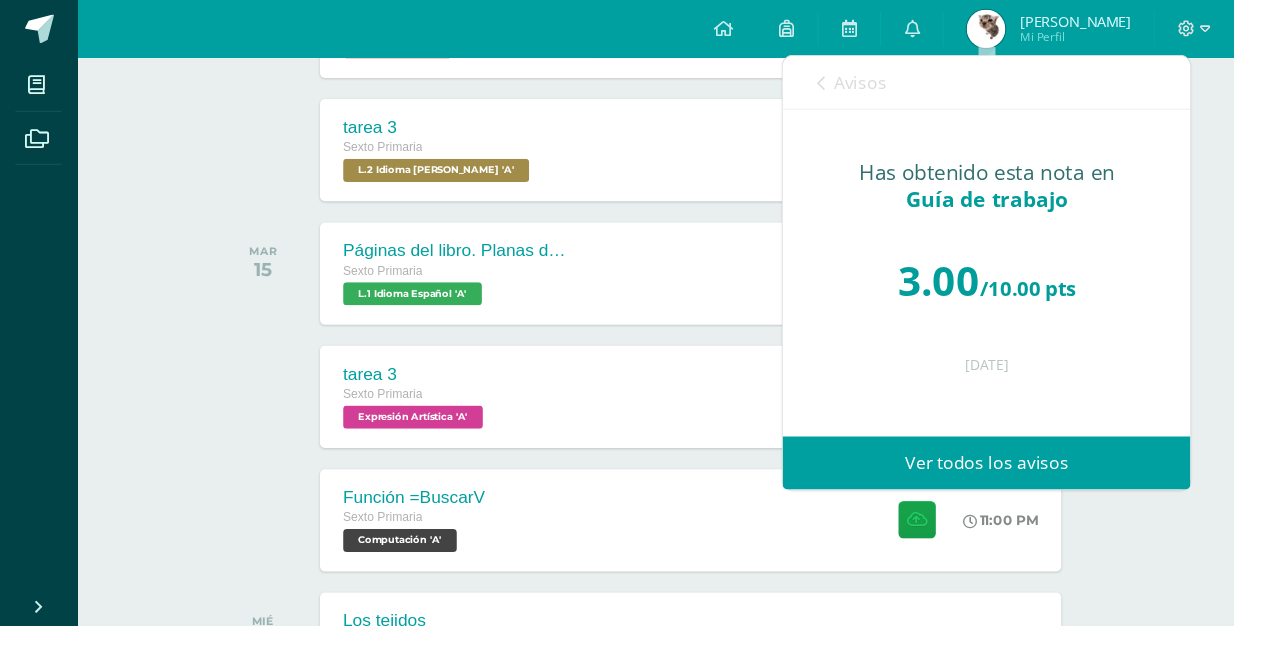 click on "Avisos" at bounding box center [883, 86] 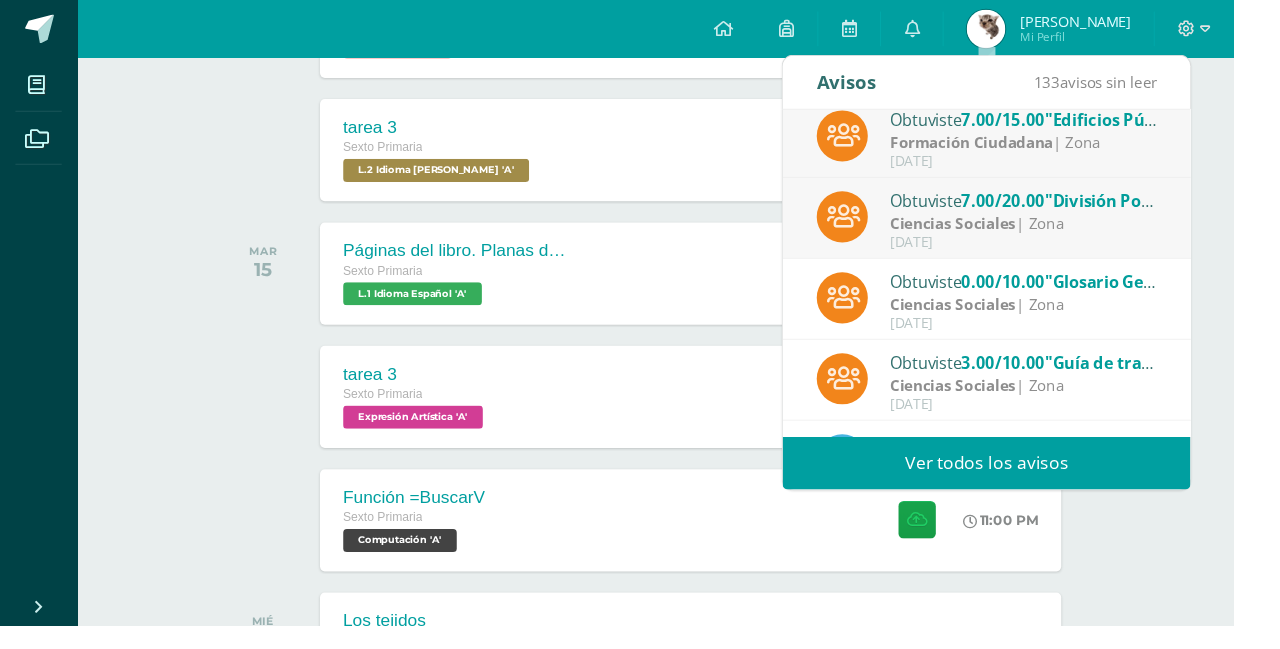 click on "Ciencias Sociales
| Zona" at bounding box center [1062, 232] 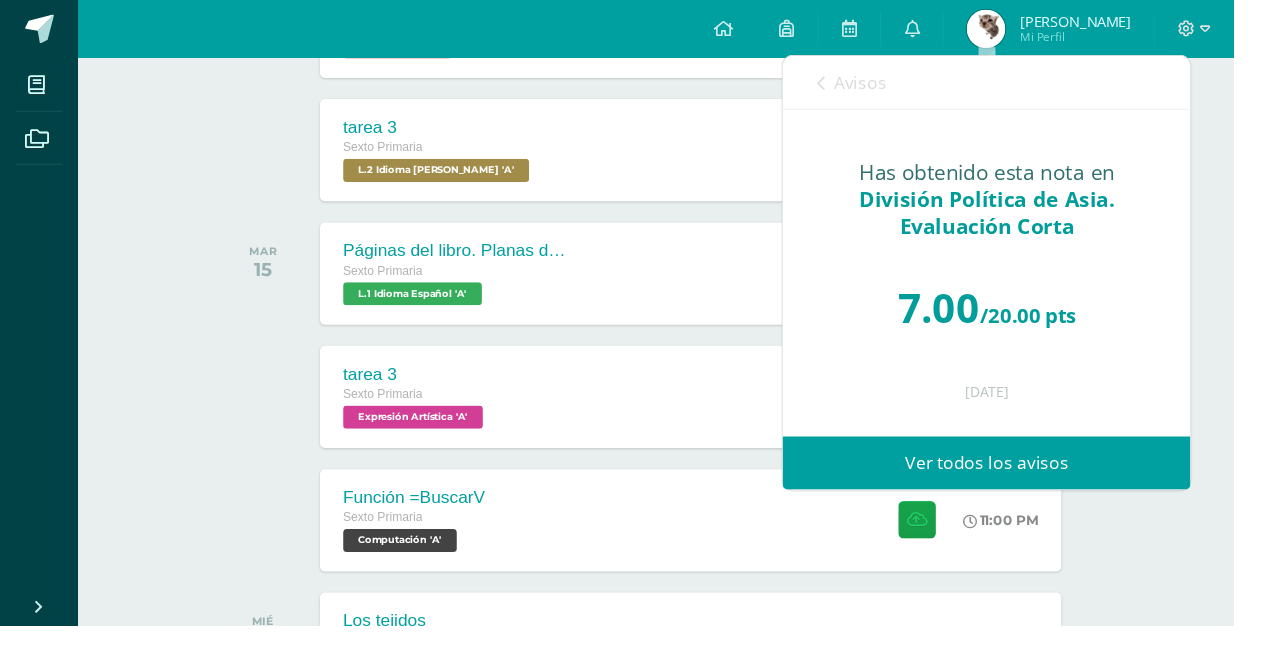 click at bounding box center (851, 87) 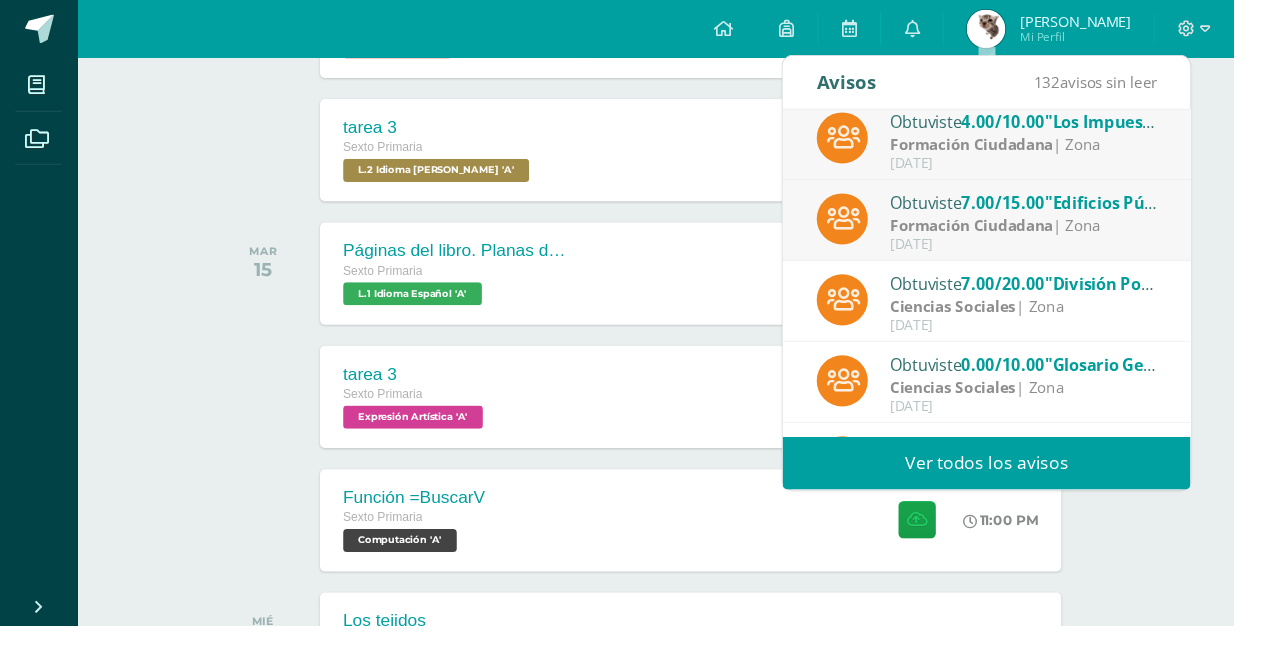 scroll, scrollTop: 156, scrollLeft: 0, axis: vertical 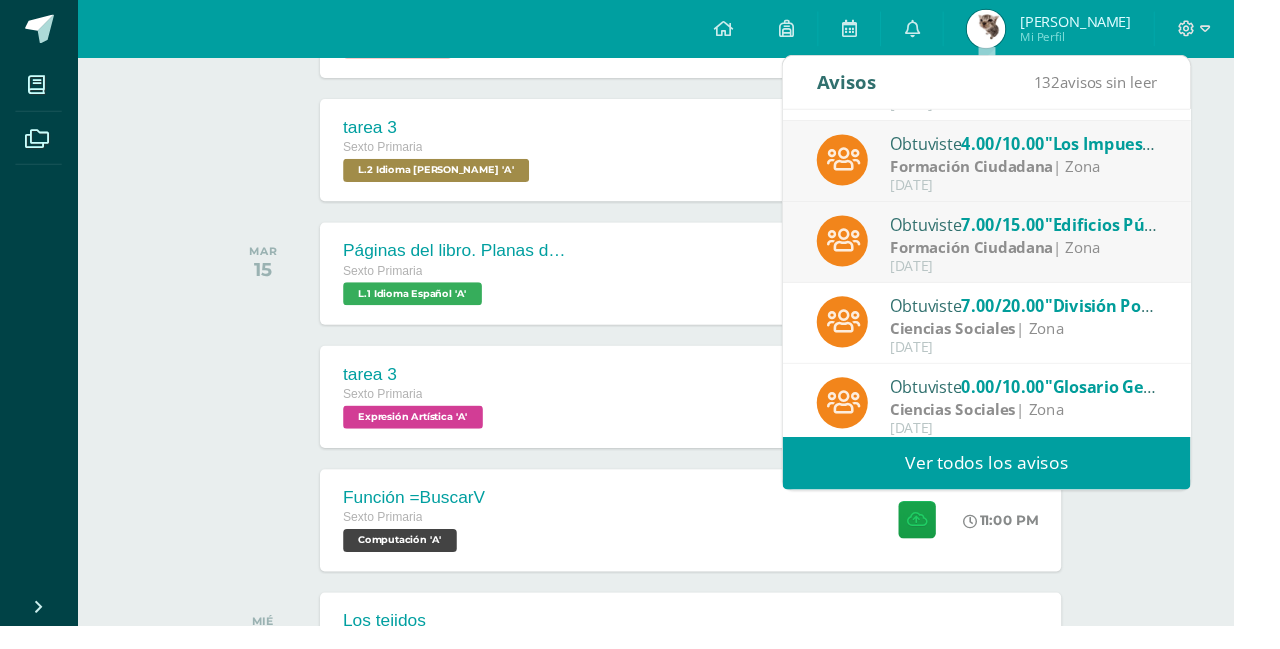 click on "Formación Ciudadana
| Zona" at bounding box center (1062, 257) 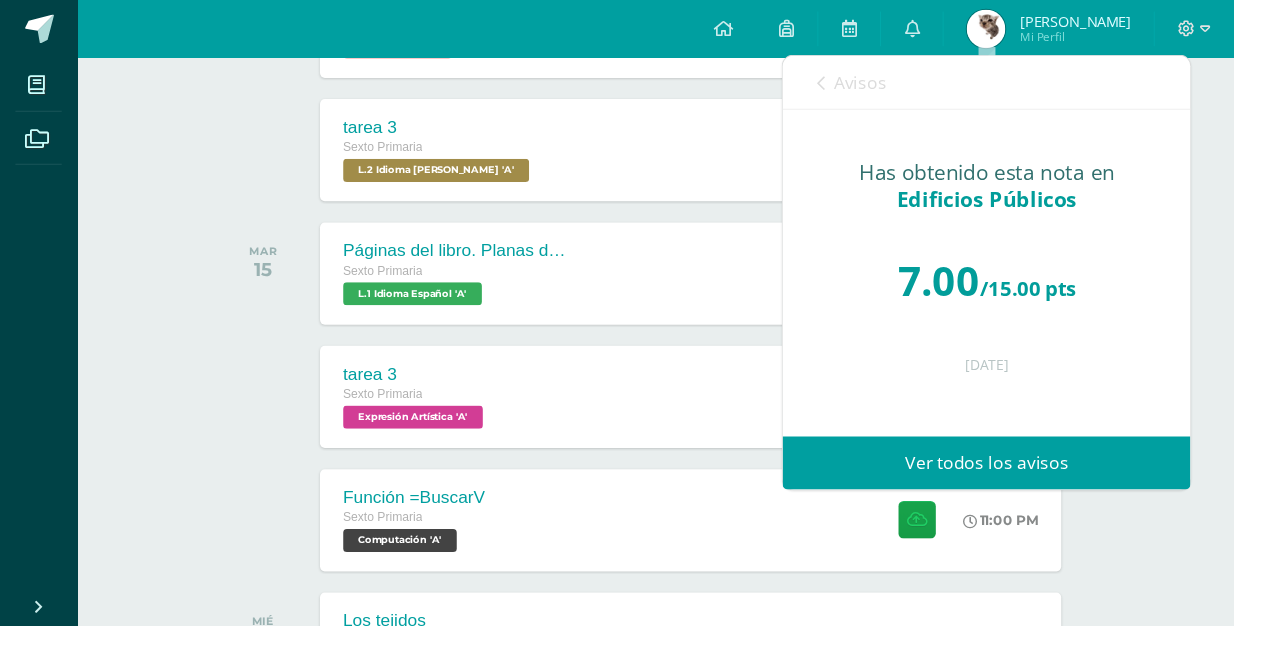 click at bounding box center [851, 87] 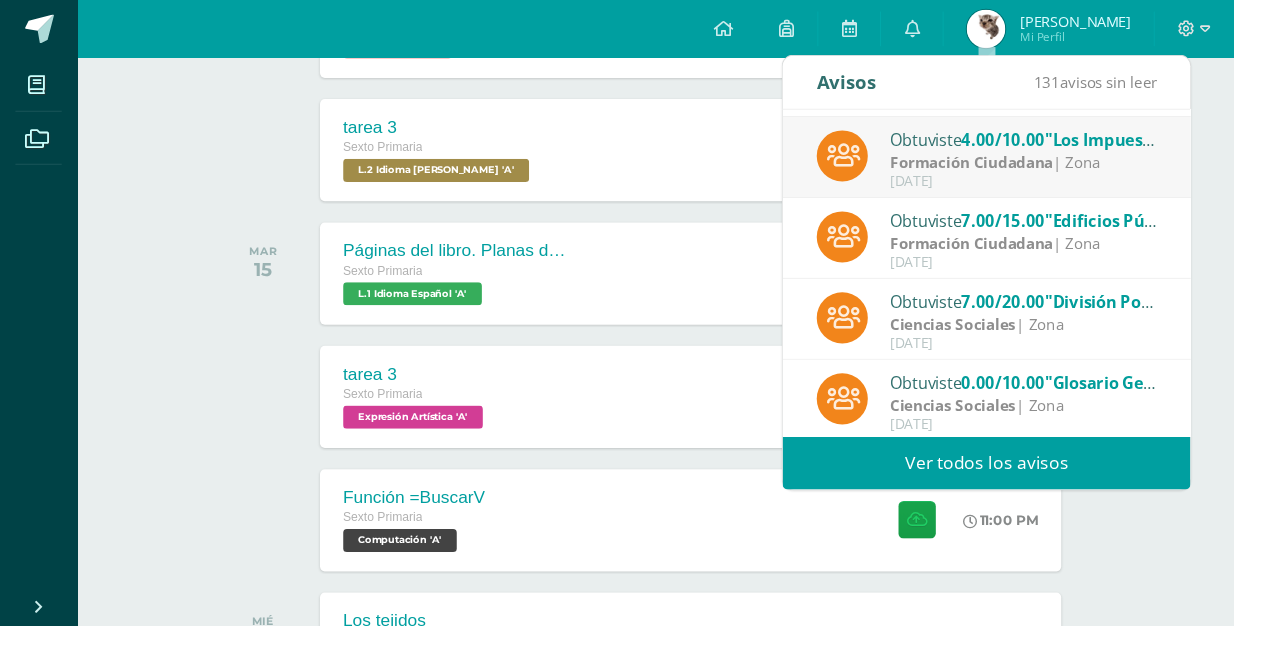 scroll, scrollTop: 0, scrollLeft: 0, axis: both 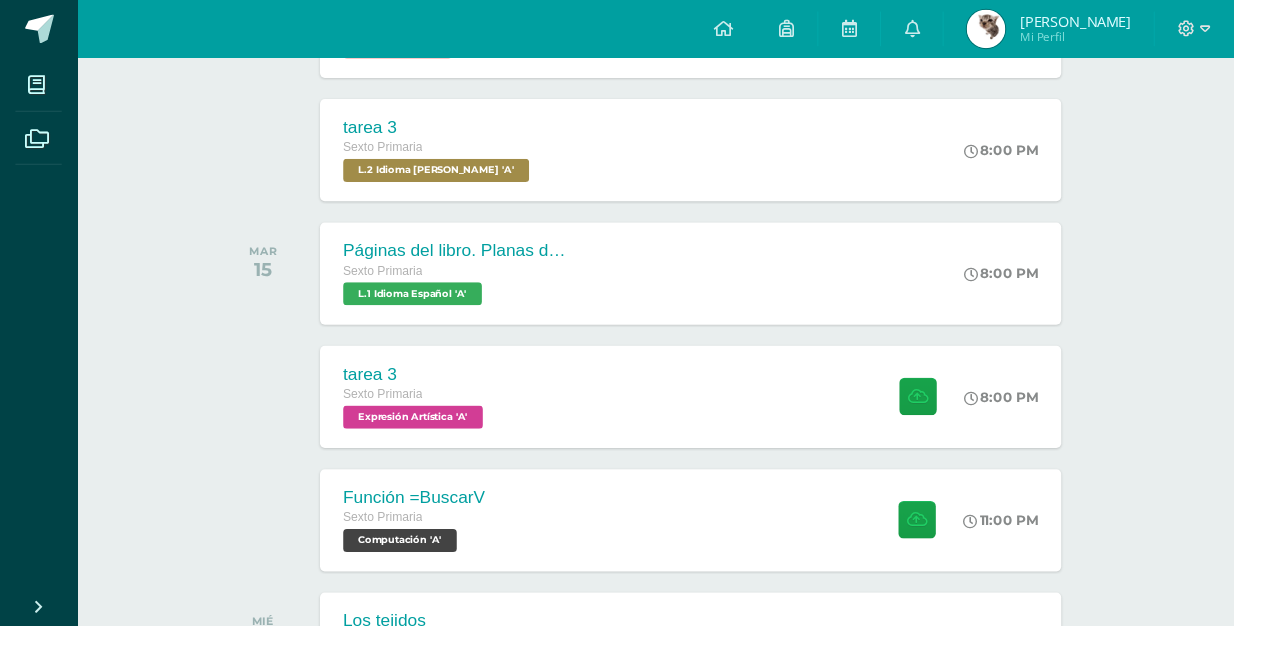 click on "Mis cursos Archivos Cerrar panel
Ciencias Naturales Productividad y Desarrollo
Sexto
Primaria
"A"
Ciencias Sociales
Sexto
Primaria
"A"
Computación
Sexto
Primaria
"A"
Educación Cristiana
Sexto
Primaria
"A"
Educación Física
Sexto
Primaria
"A"
Expresión Artística
Mi Perfil" at bounding box center [640, 591] 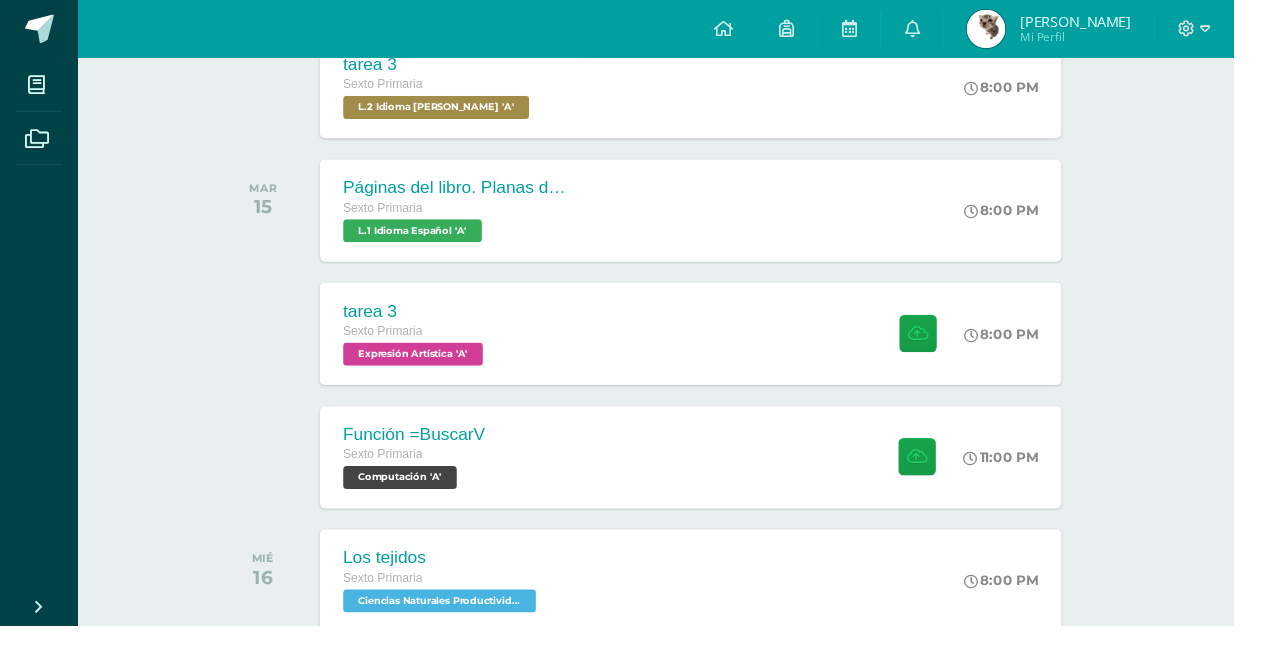 scroll, scrollTop: 520, scrollLeft: 0, axis: vertical 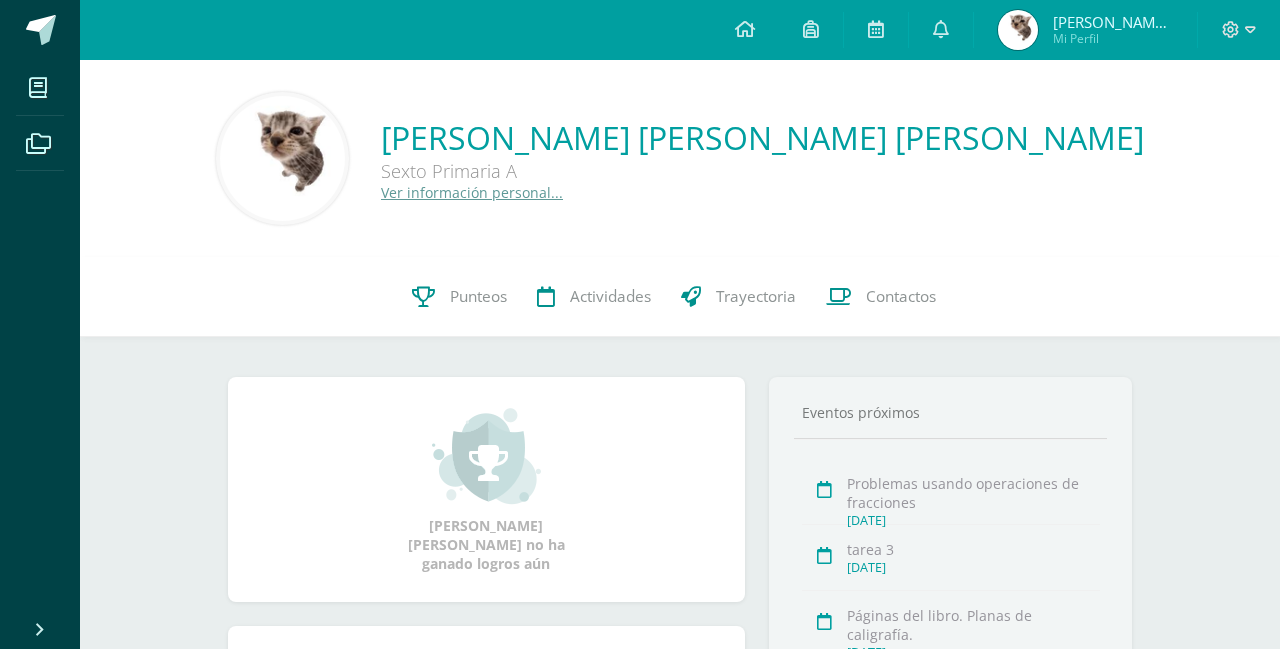 click on "Punteos" at bounding box center (459, 297) 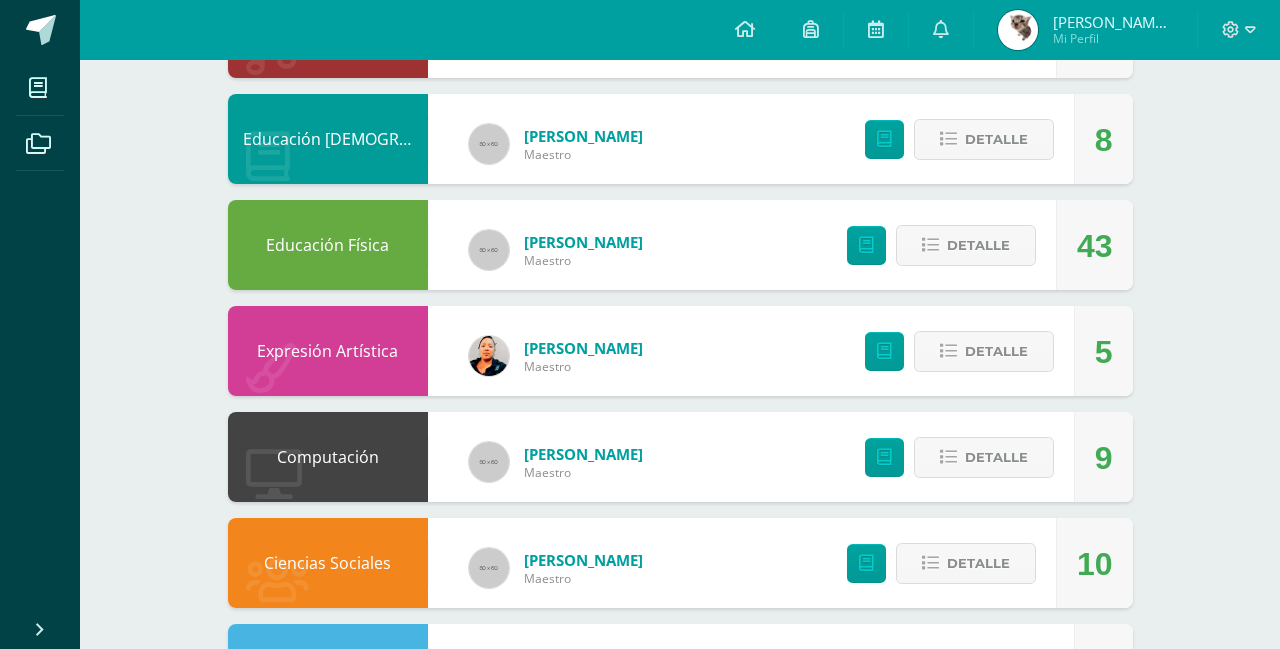 scroll, scrollTop: 0, scrollLeft: 0, axis: both 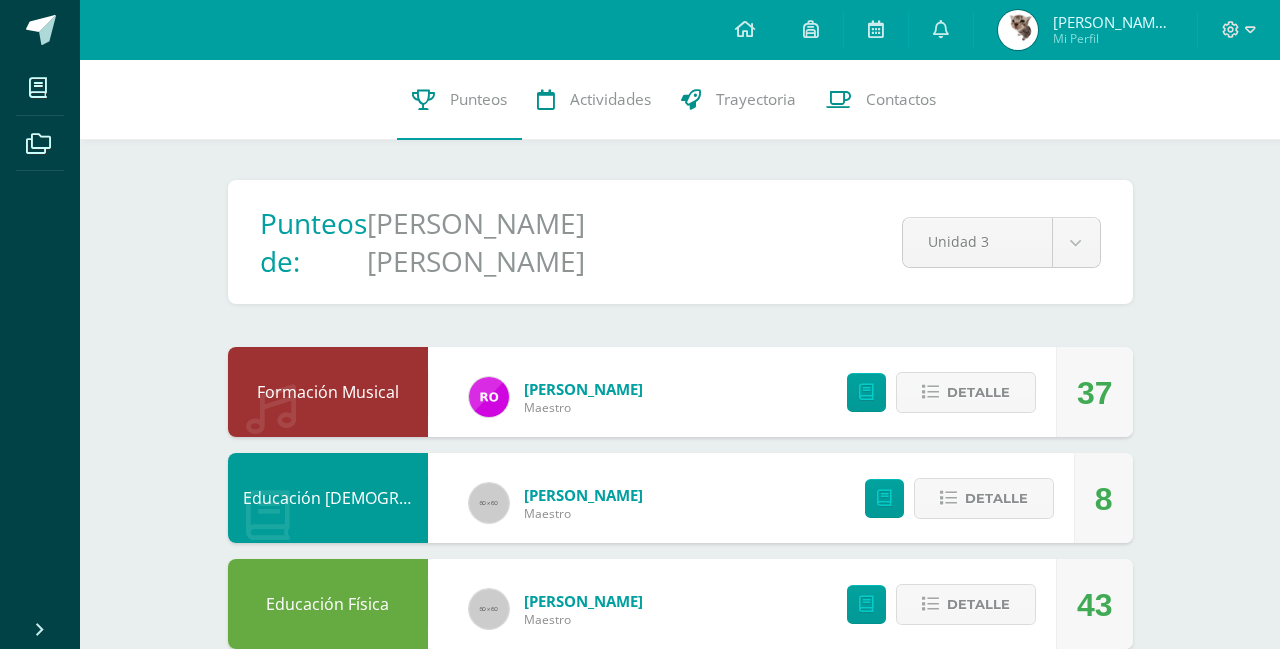 click at bounding box center [745, 30] 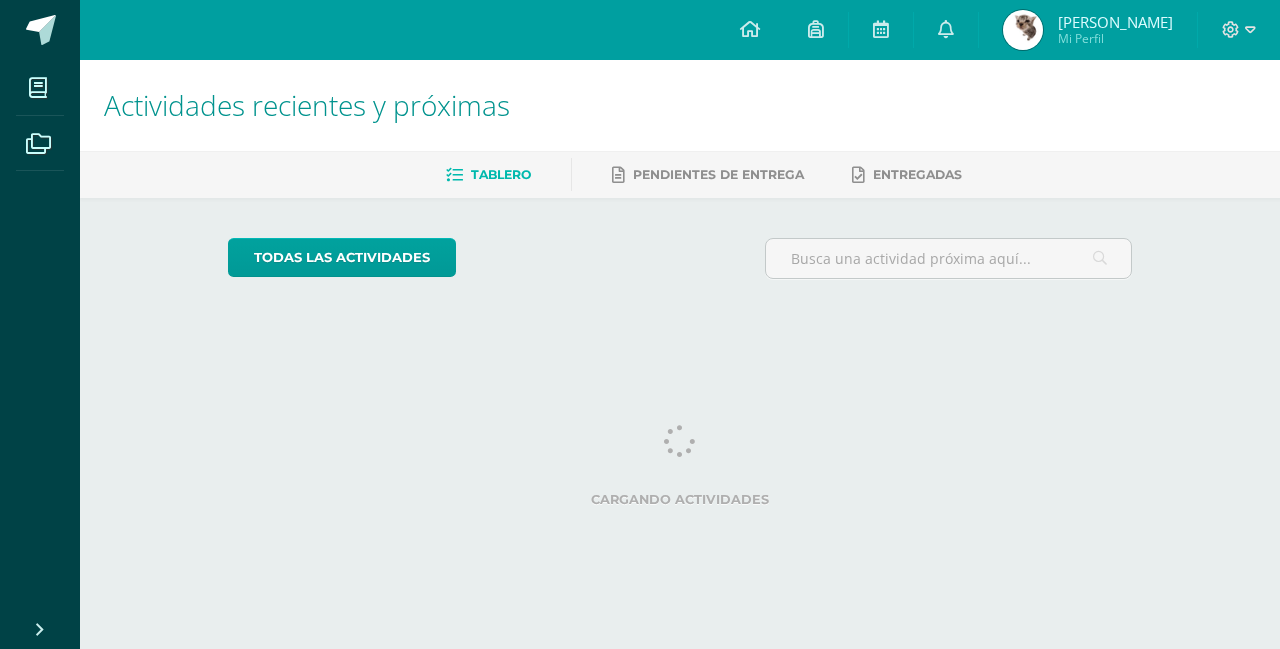 scroll, scrollTop: 0, scrollLeft: 0, axis: both 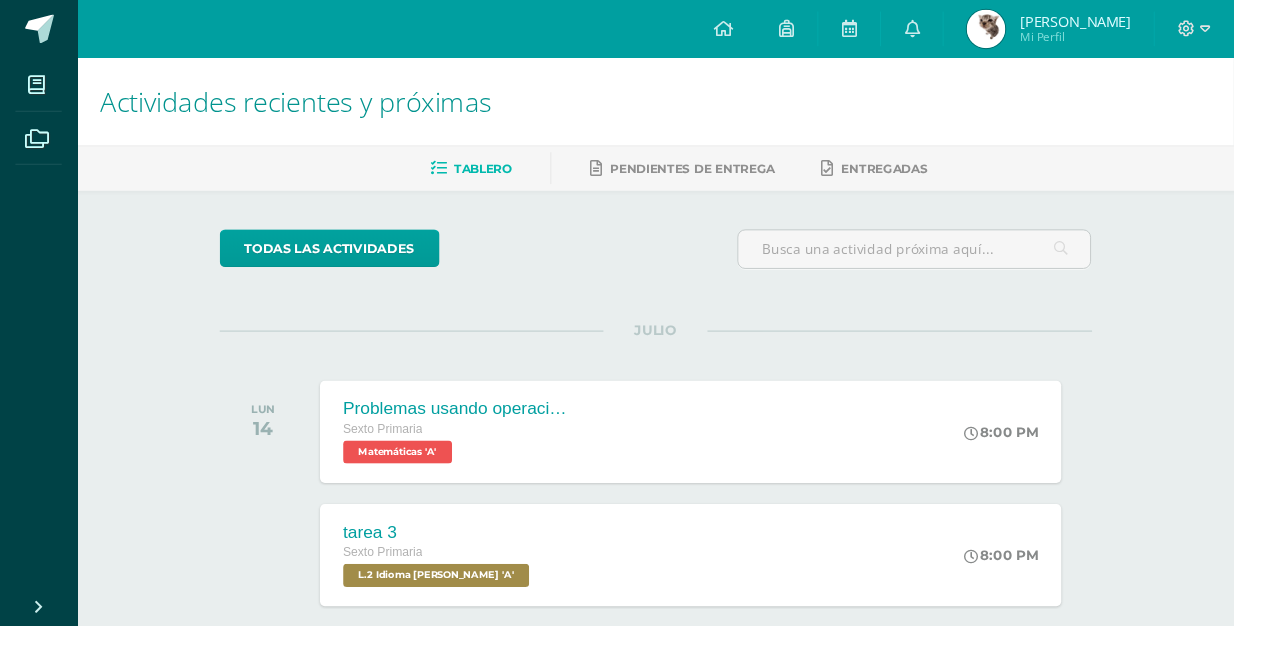 click on "[PERSON_NAME]" at bounding box center (1115, 22) 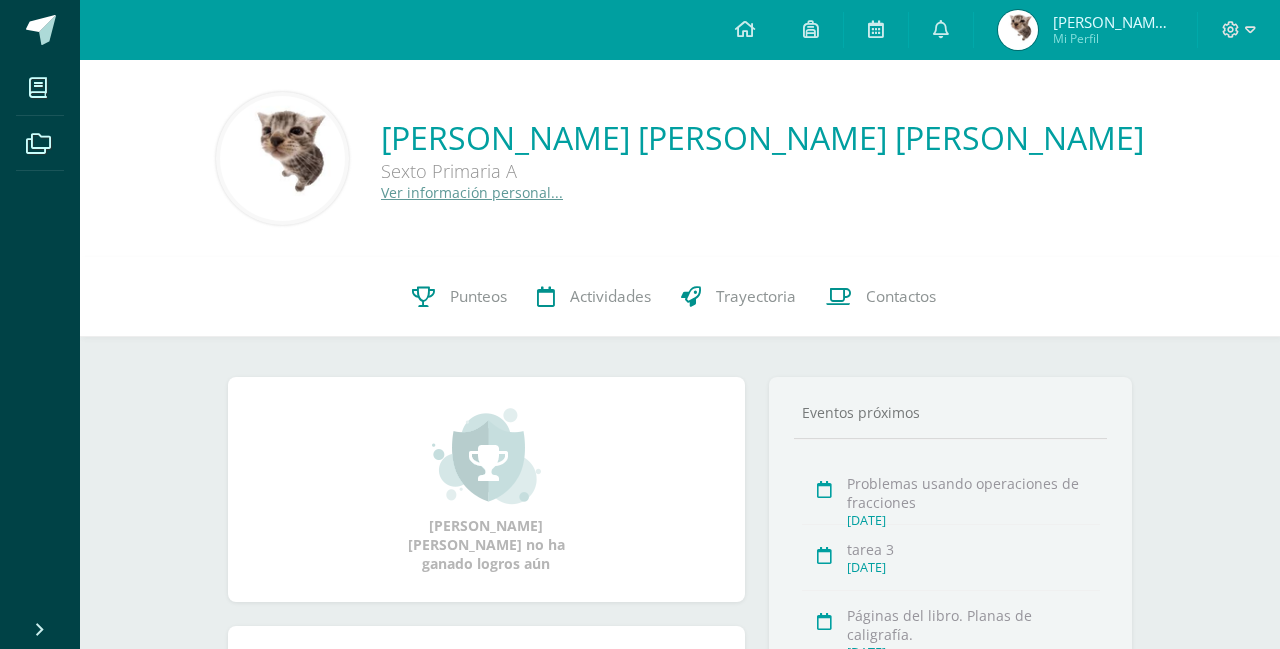 scroll, scrollTop: 0, scrollLeft: 0, axis: both 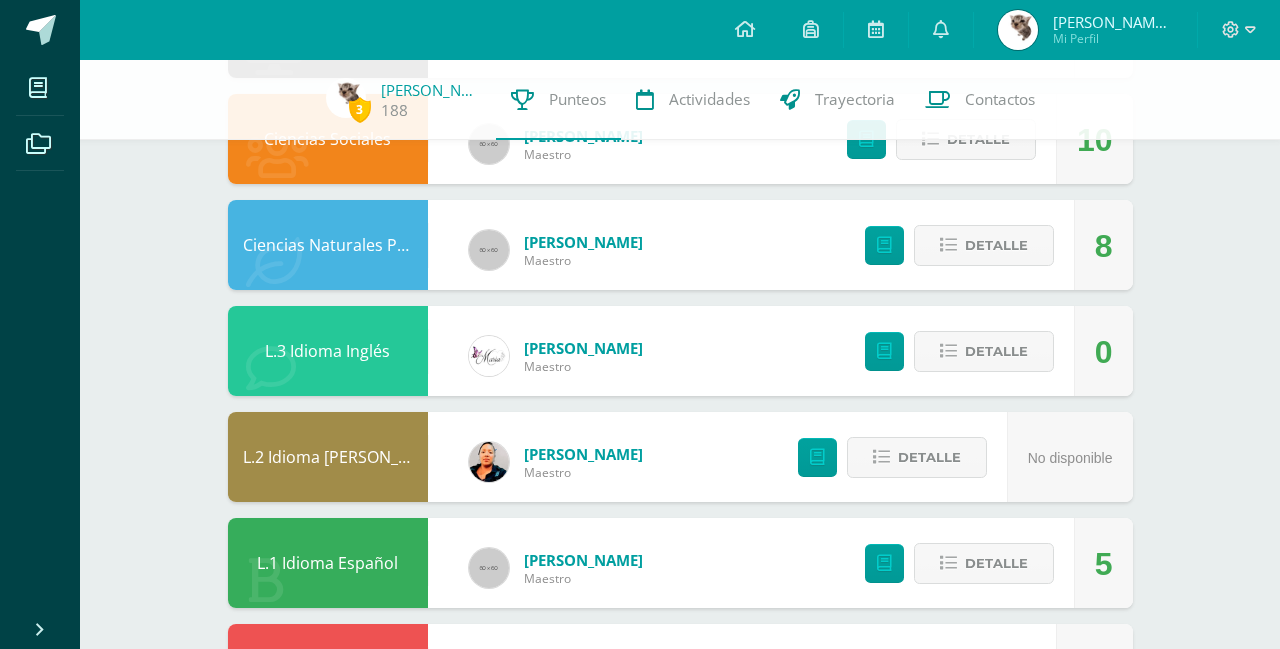 click at bounding box center (745, 30) 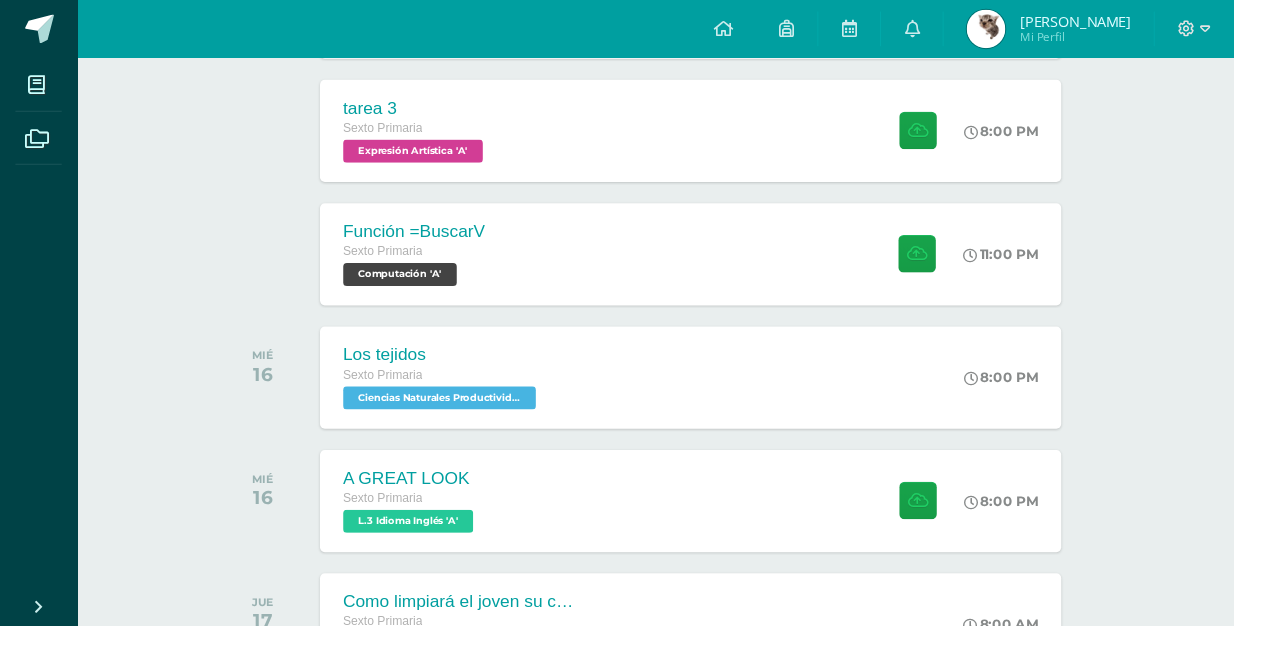 scroll, scrollTop: 695, scrollLeft: 0, axis: vertical 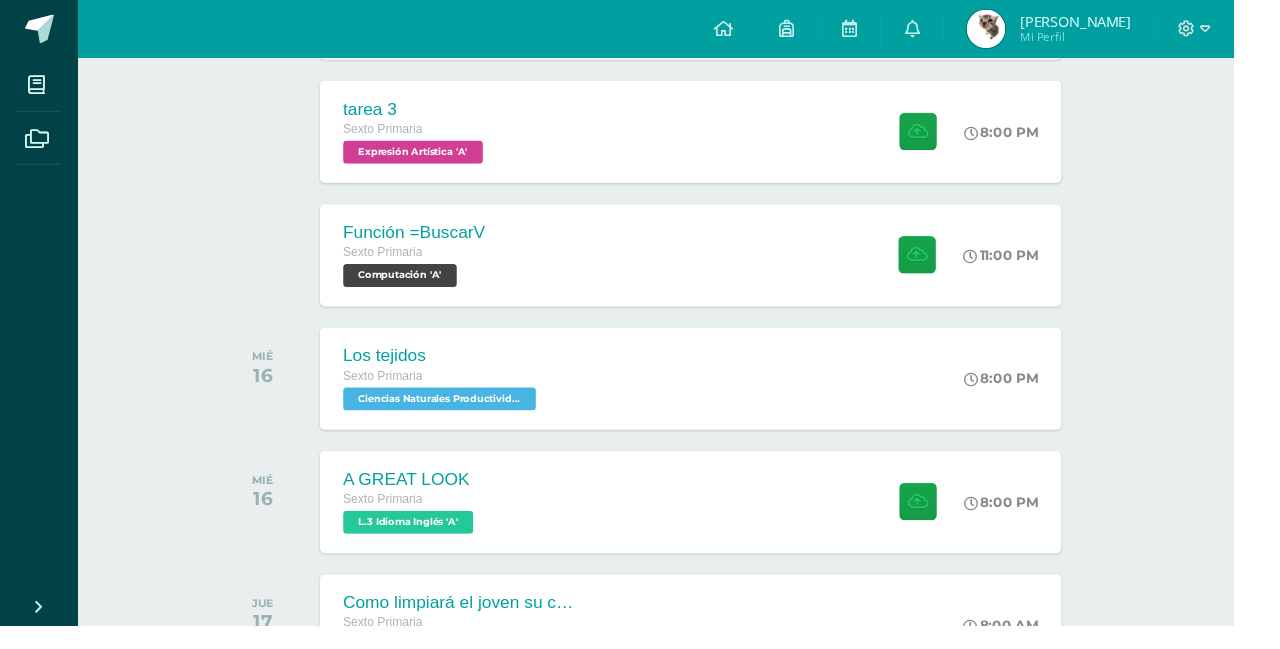 click on "A GREAT LOOK
Sexto Primaria
L.3 Idioma Inglés 'A'
8:00 PM
A GREAT LOOK
L.3 Idioma Inglés" at bounding box center [716, 521] 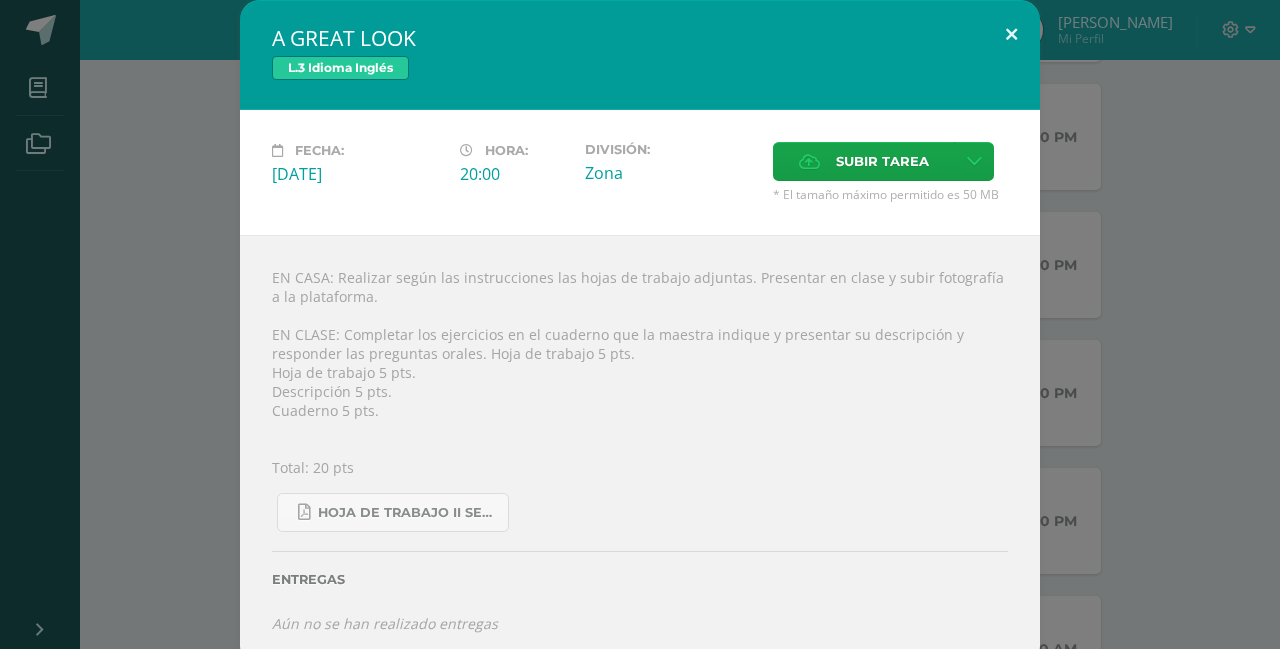 click at bounding box center (1011, 34) 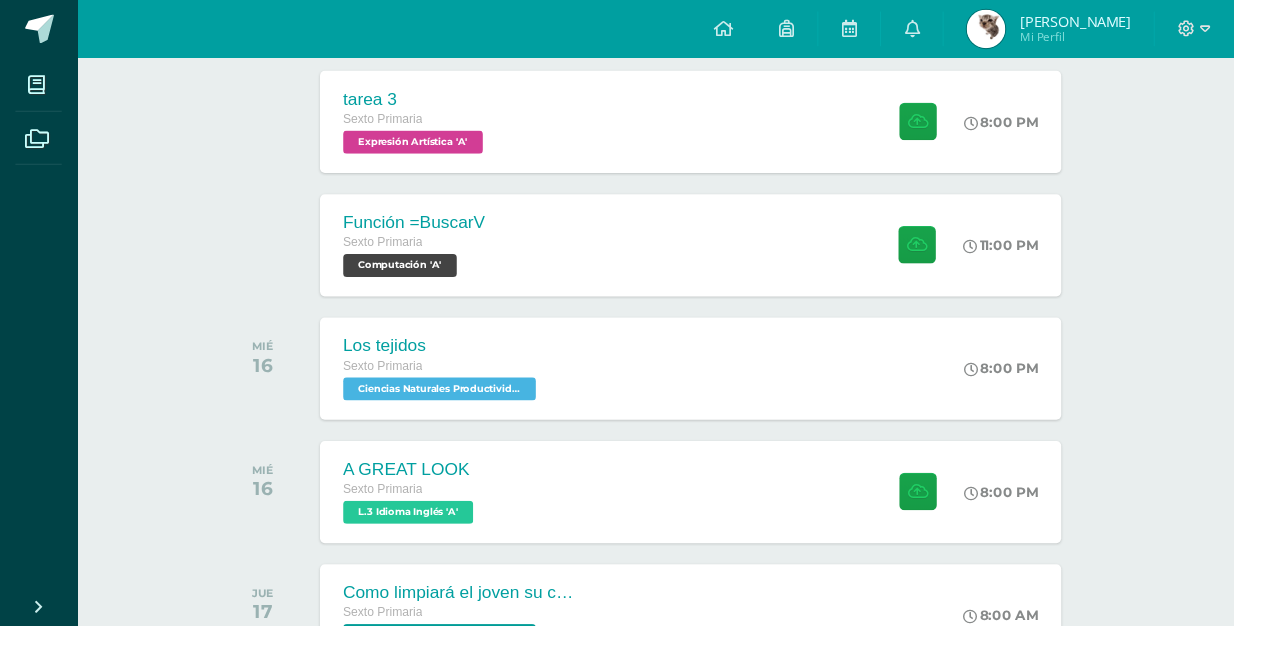 scroll, scrollTop: 721, scrollLeft: 0, axis: vertical 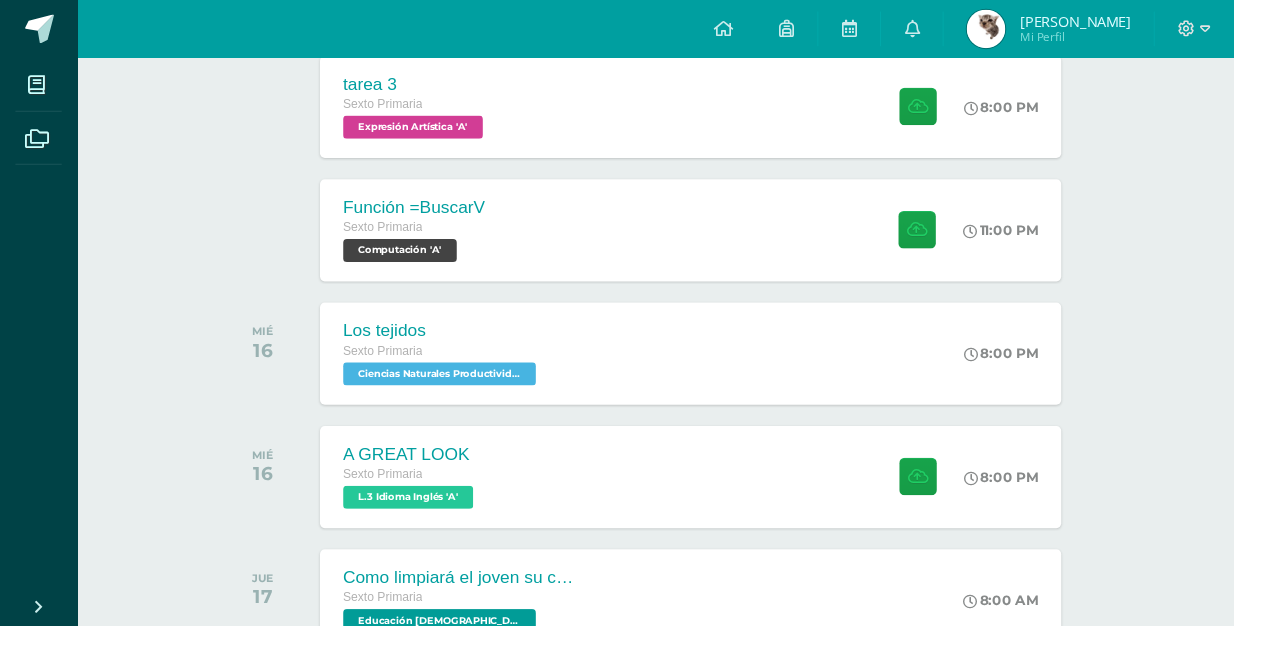 click on "A GREAT LOOK
Sexto Primaria
L.3 Idioma Inglés 'A'
8:00 PM
A GREAT LOOK
L.3 Idioma Inglés
Fecha:" at bounding box center [716, 495] 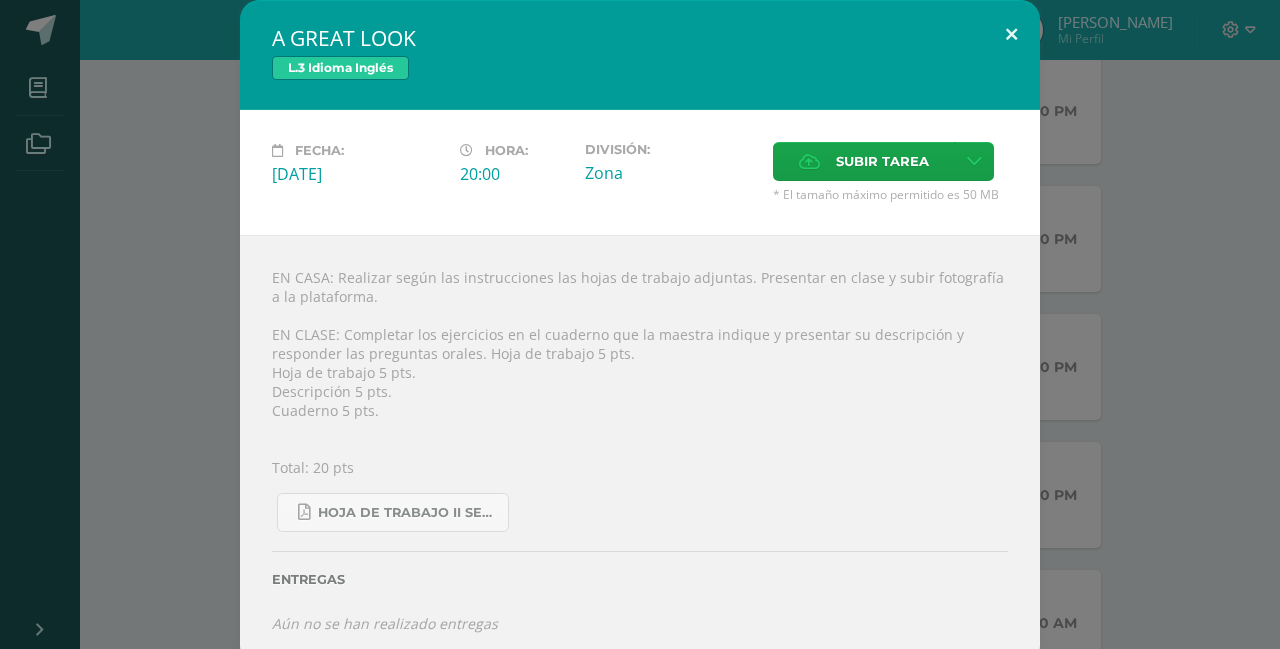 click at bounding box center (1011, 34) 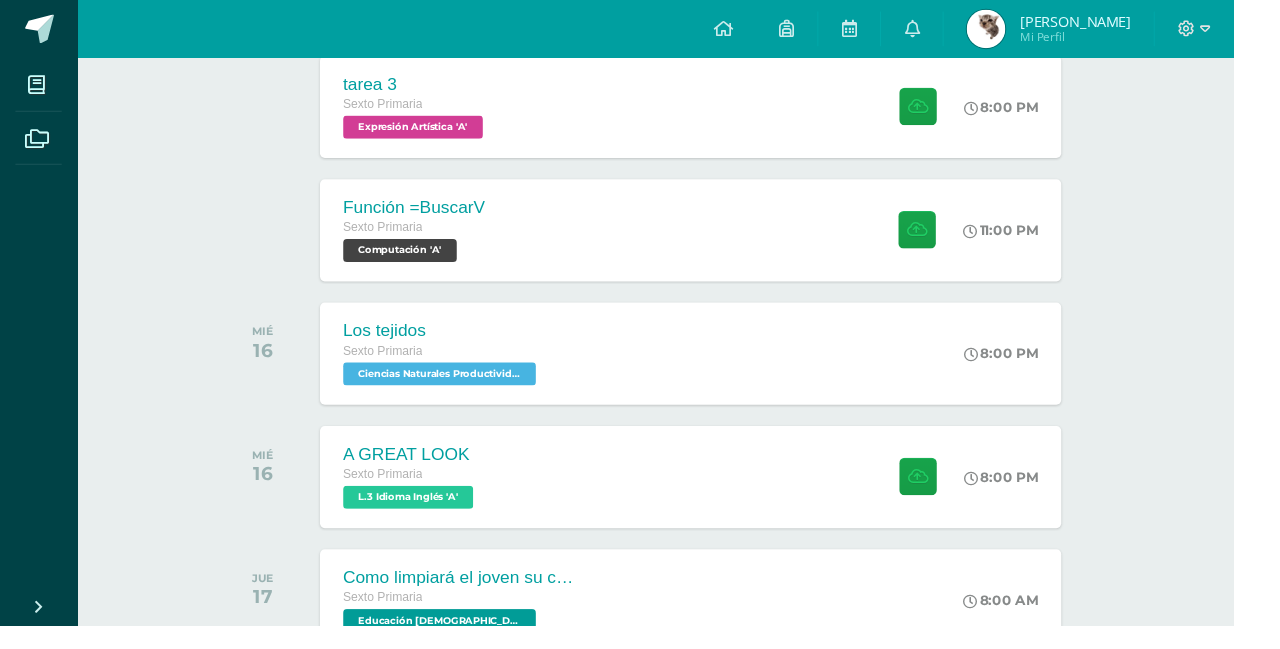 scroll, scrollTop: 697, scrollLeft: 0, axis: vertical 